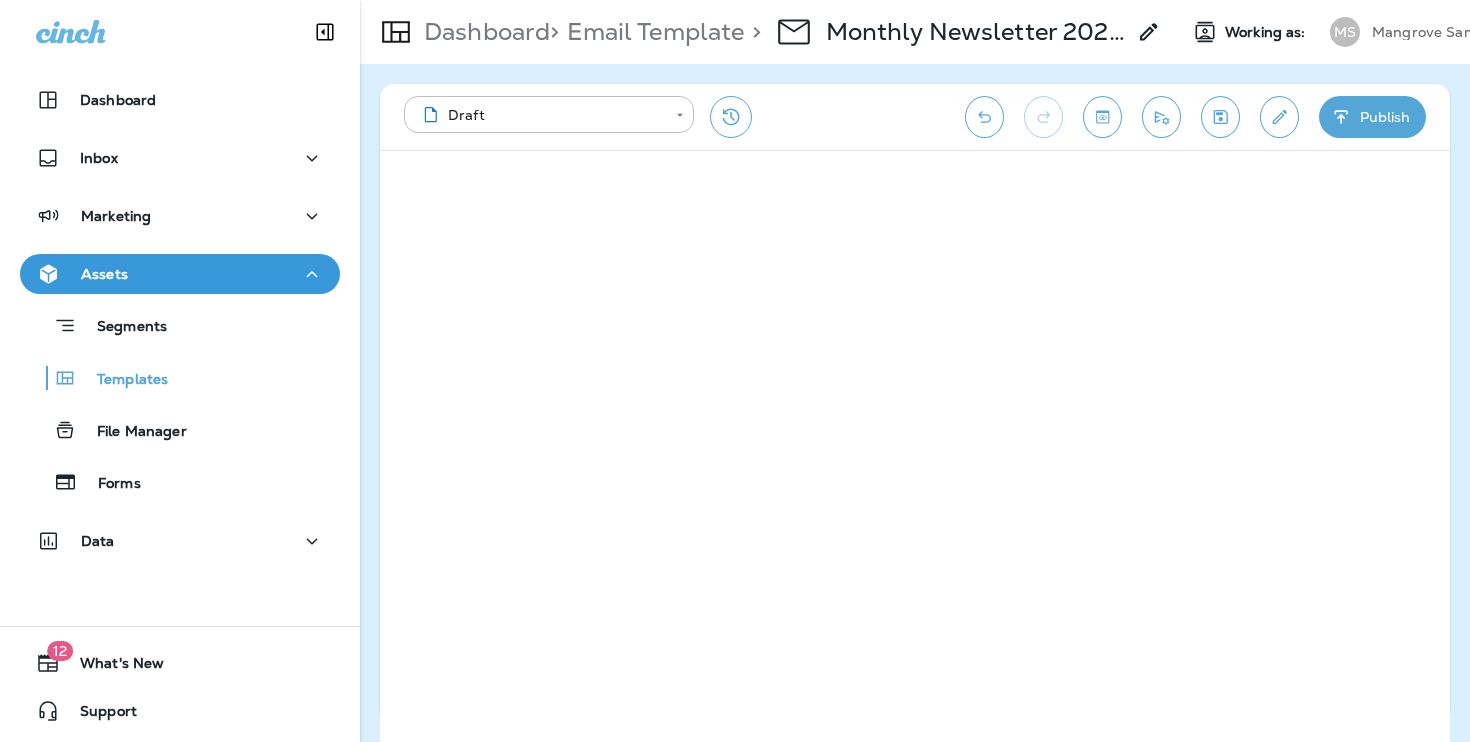 scroll, scrollTop: 0, scrollLeft: 0, axis: both 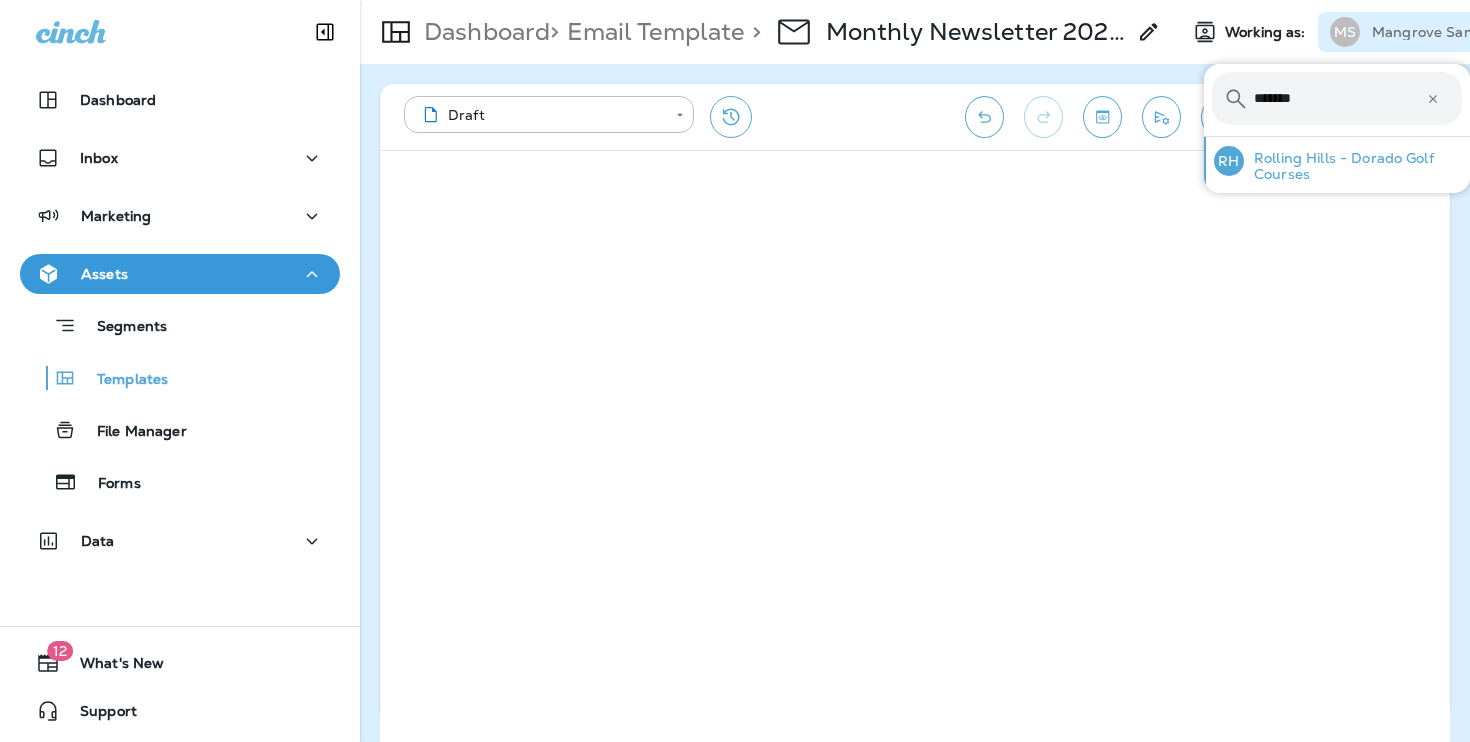 type on "*******" 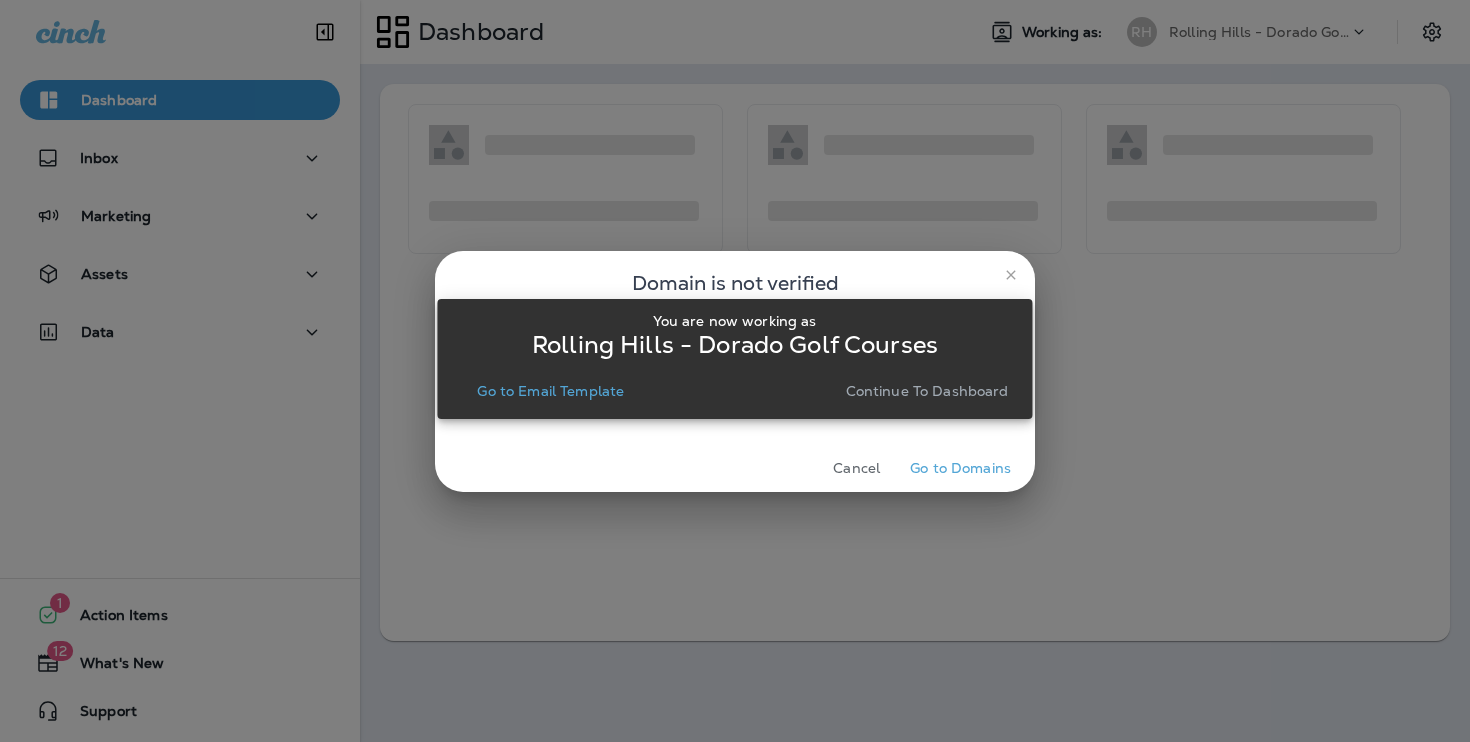 click on "You are now working as  Rolling Hills - Dorado Golf Courses   Go to Email Template Continue to Dashboard" at bounding box center [734, 359] 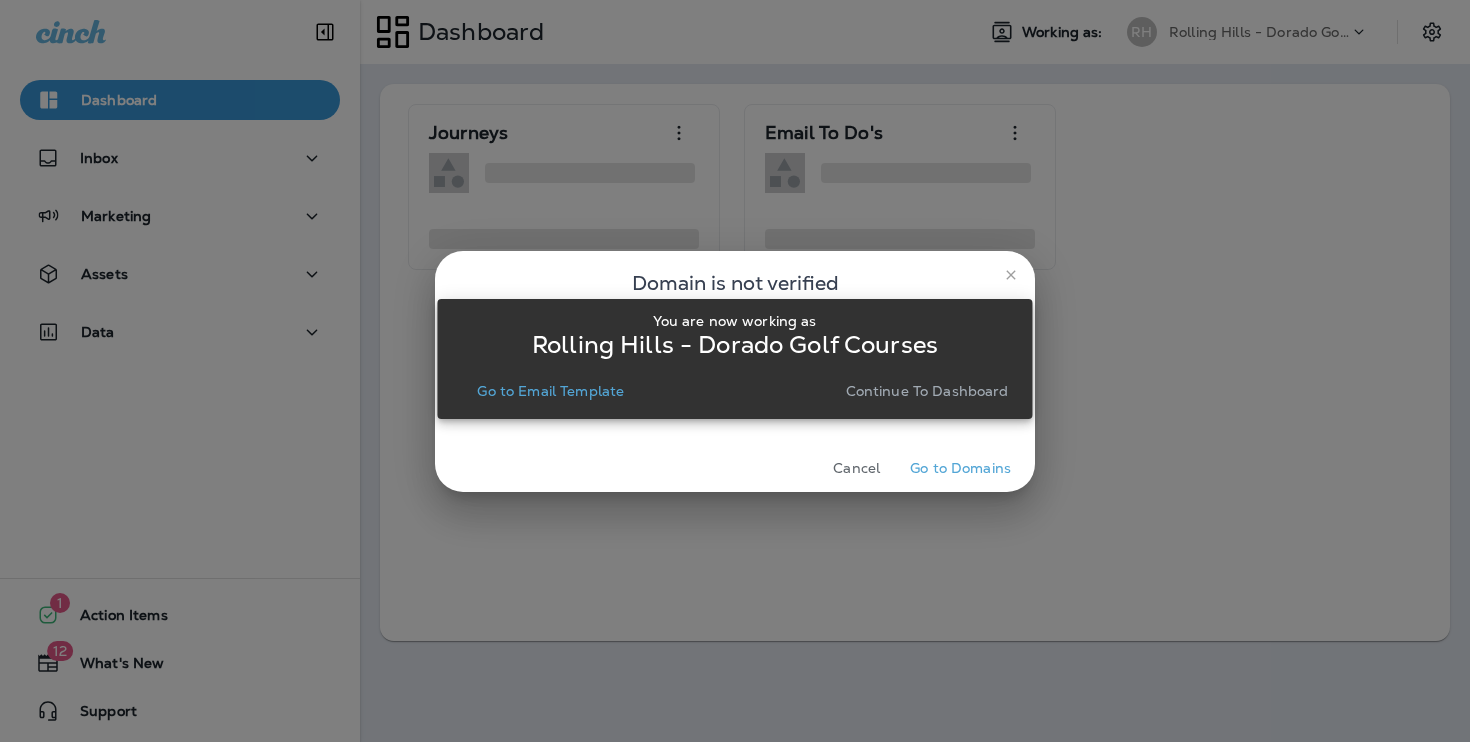 click on "Continue to Dashboard" at bounding box center (927, 391) 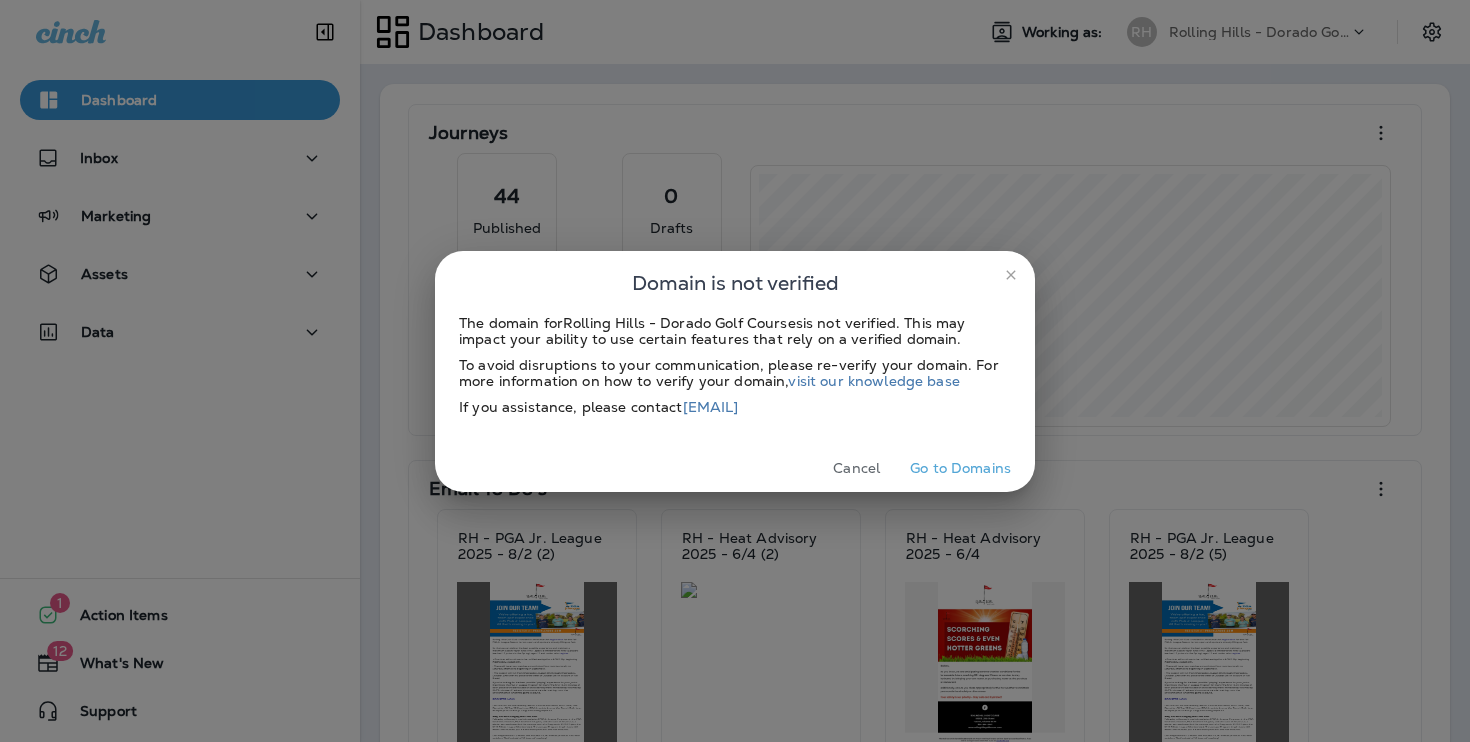 click at bounding box center [1010, 274] 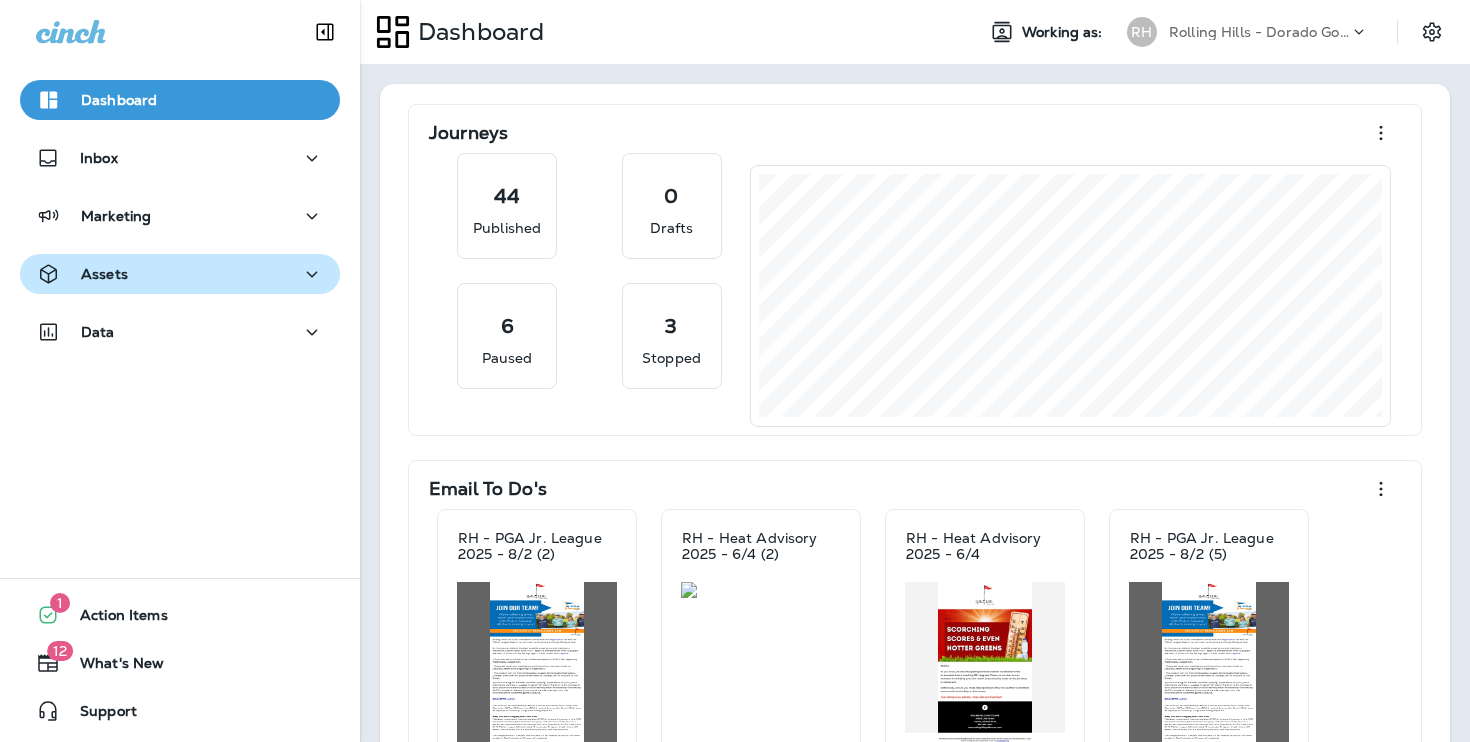 click on "Assets" at bounding box center [180, 158] 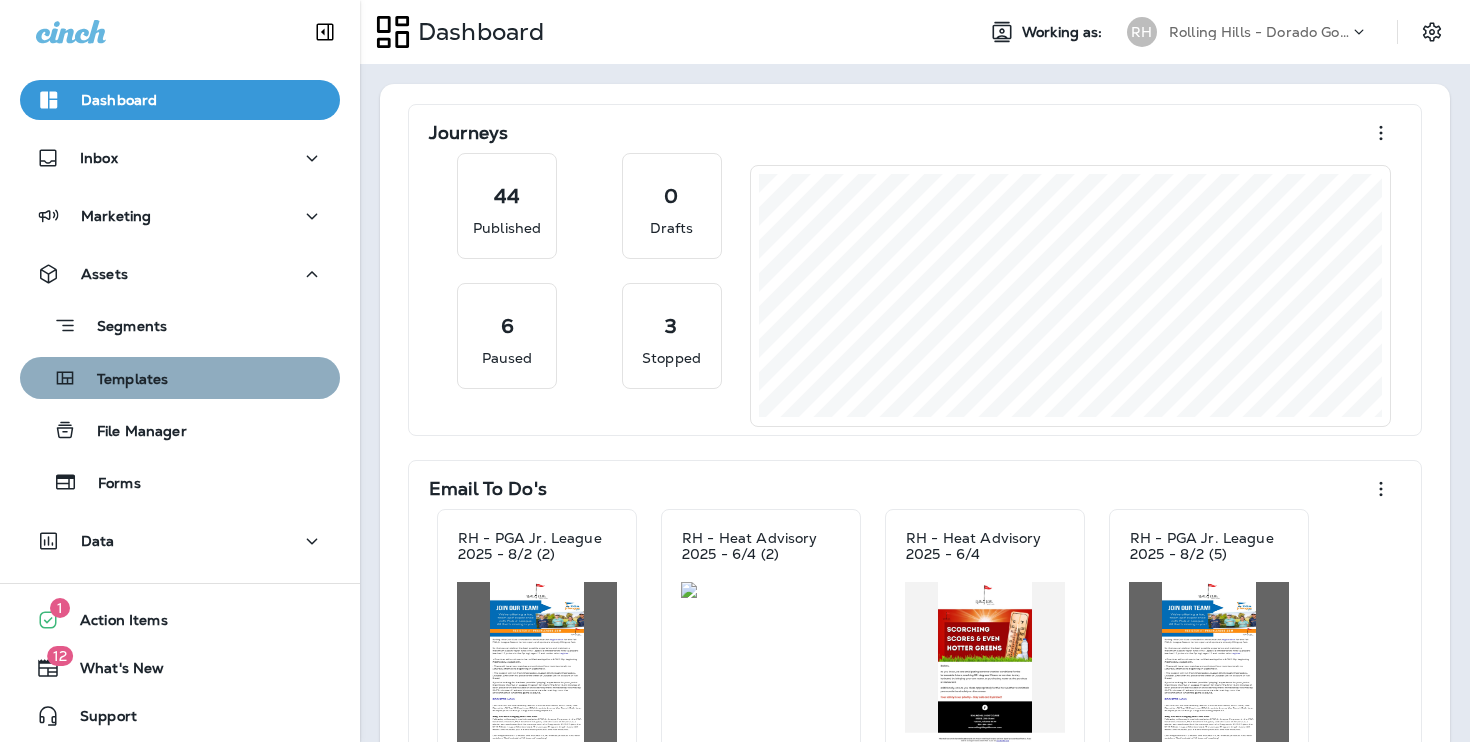 click on "Templates" at bounding box center (180, 325) 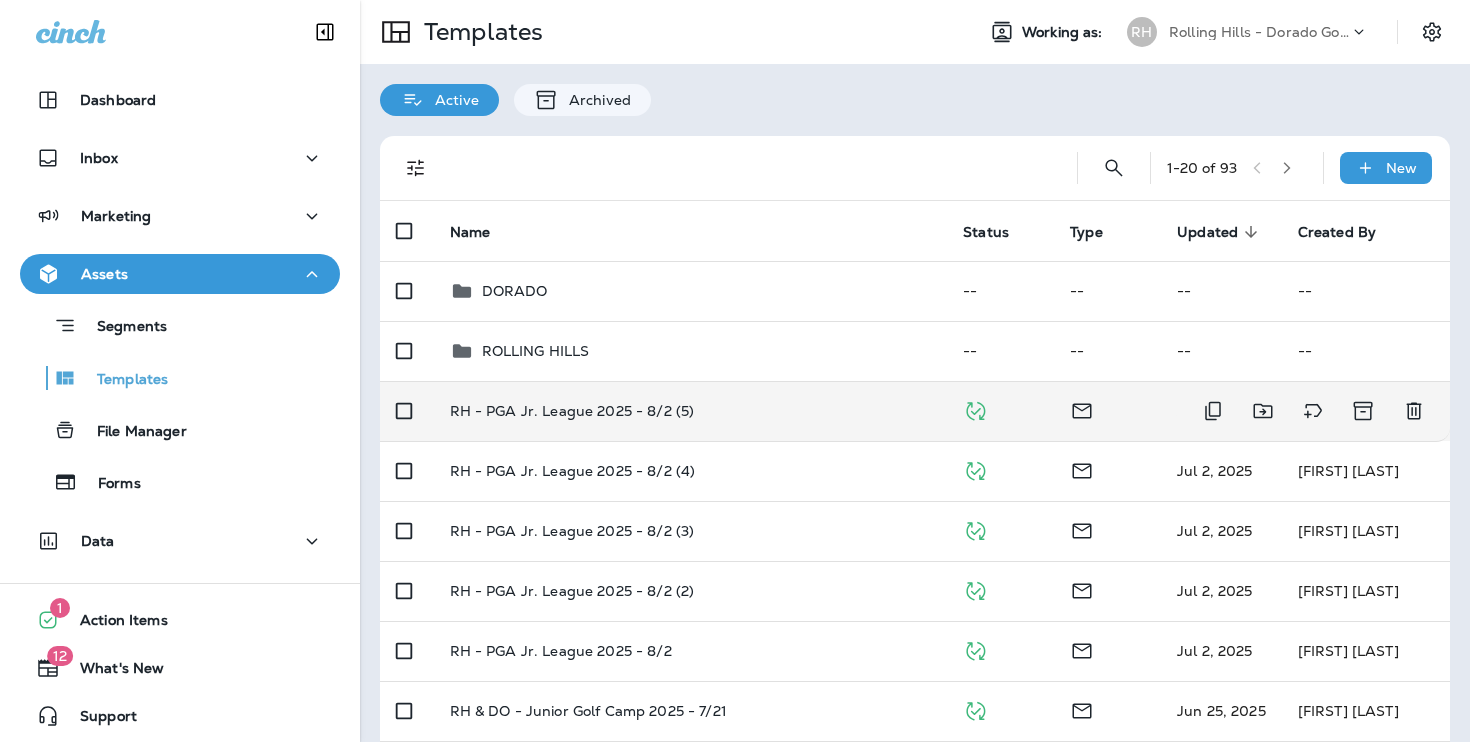 click on "RH - PGA Jr. League 2025  - 8/2 (5)" at bounding box center [572, 411] 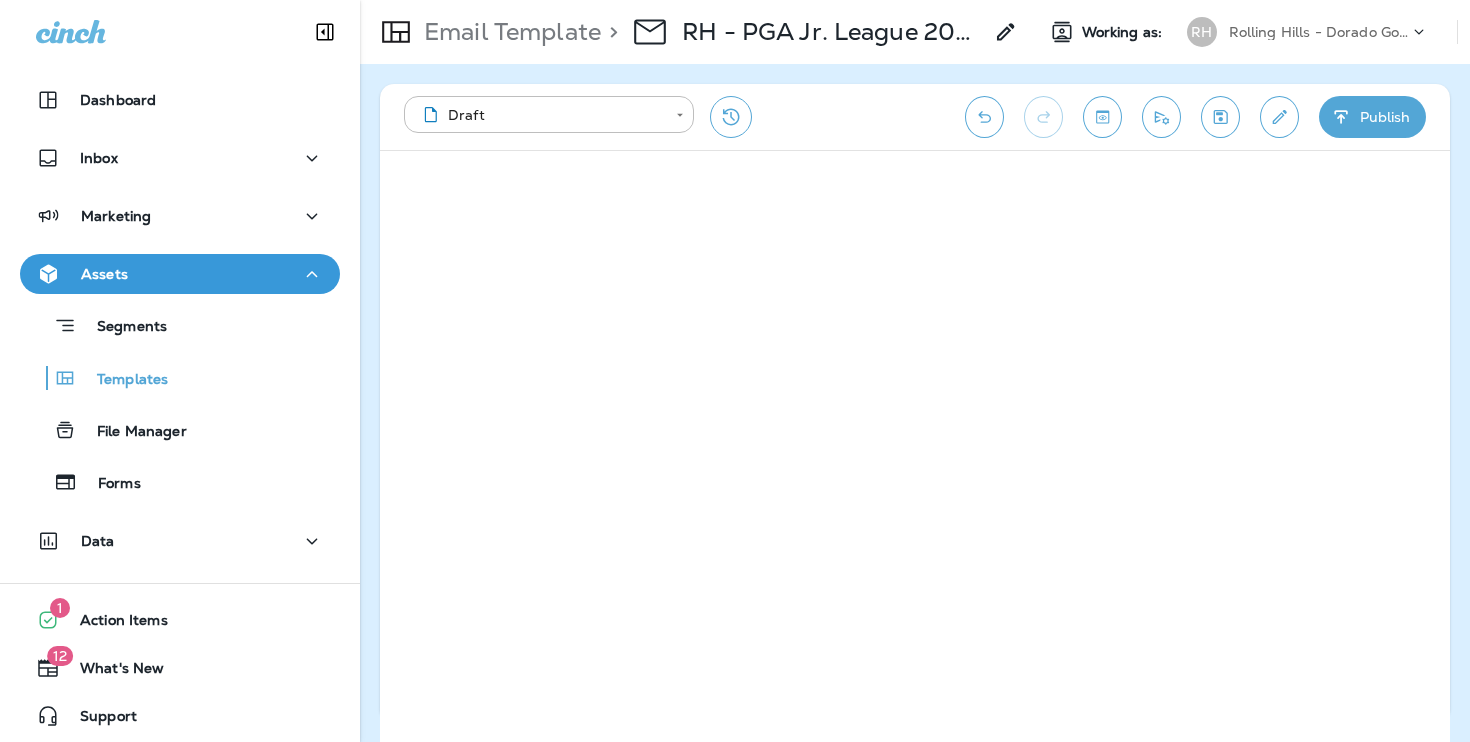 click on "Publish" at bounding box center (1372, 117) 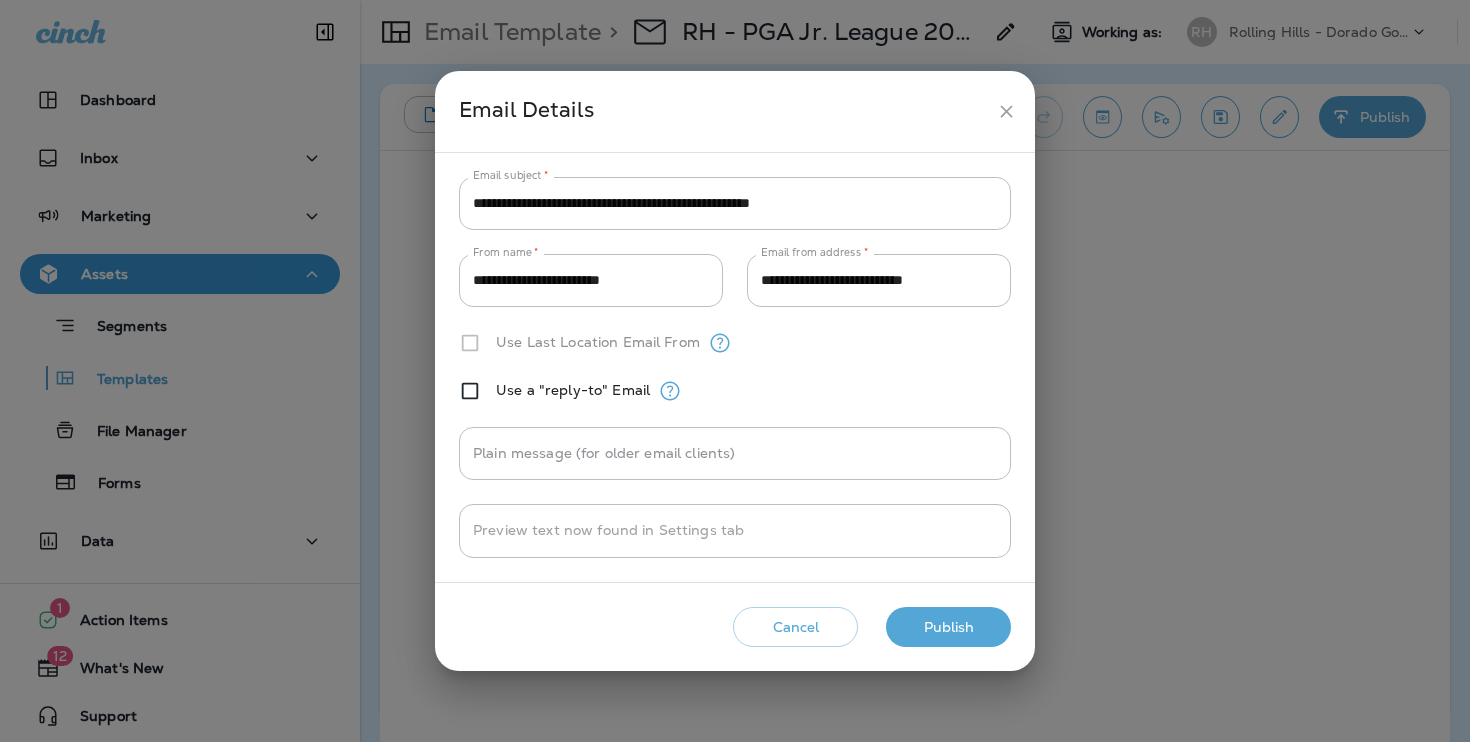 click on "Cancel" at bounding box center [795, 627] 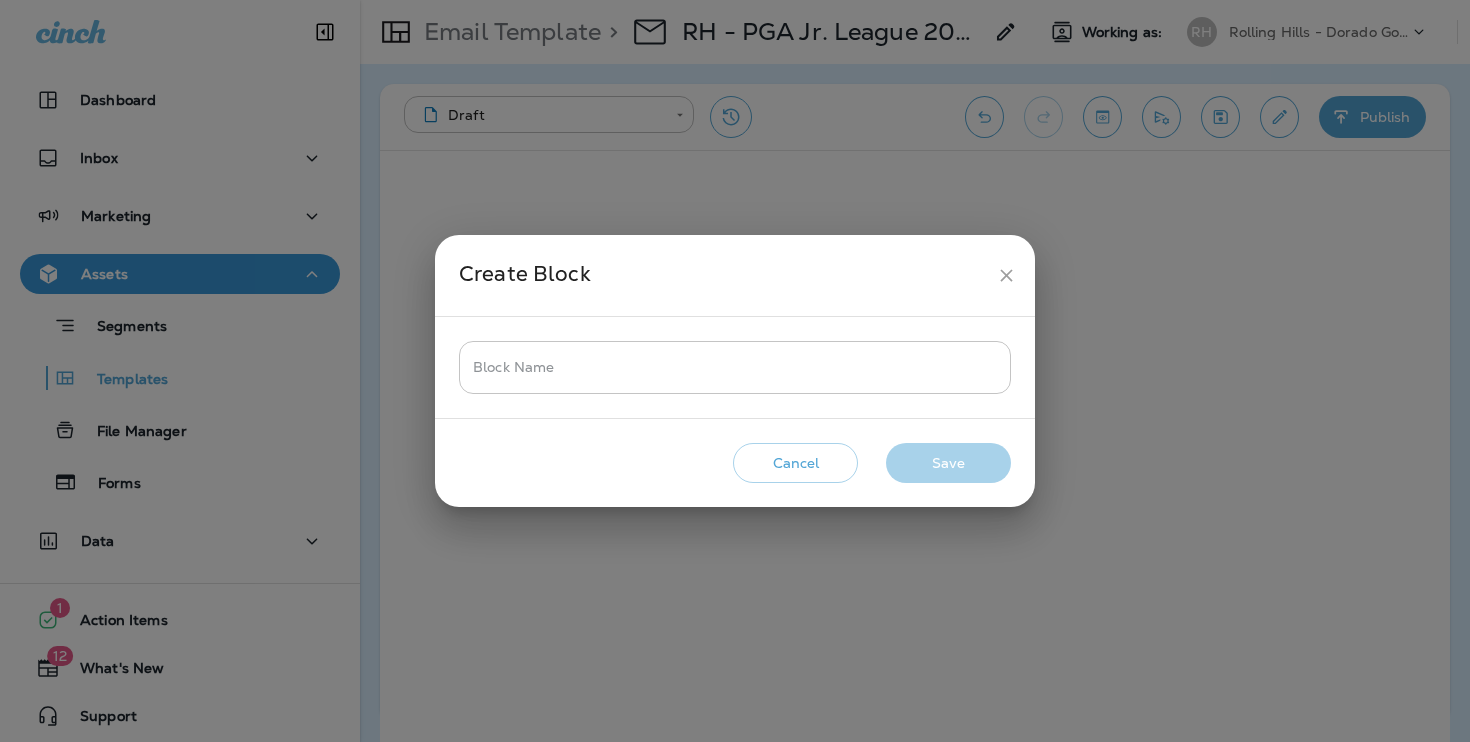 click on "Block Name" at bounding box center (735, 367) 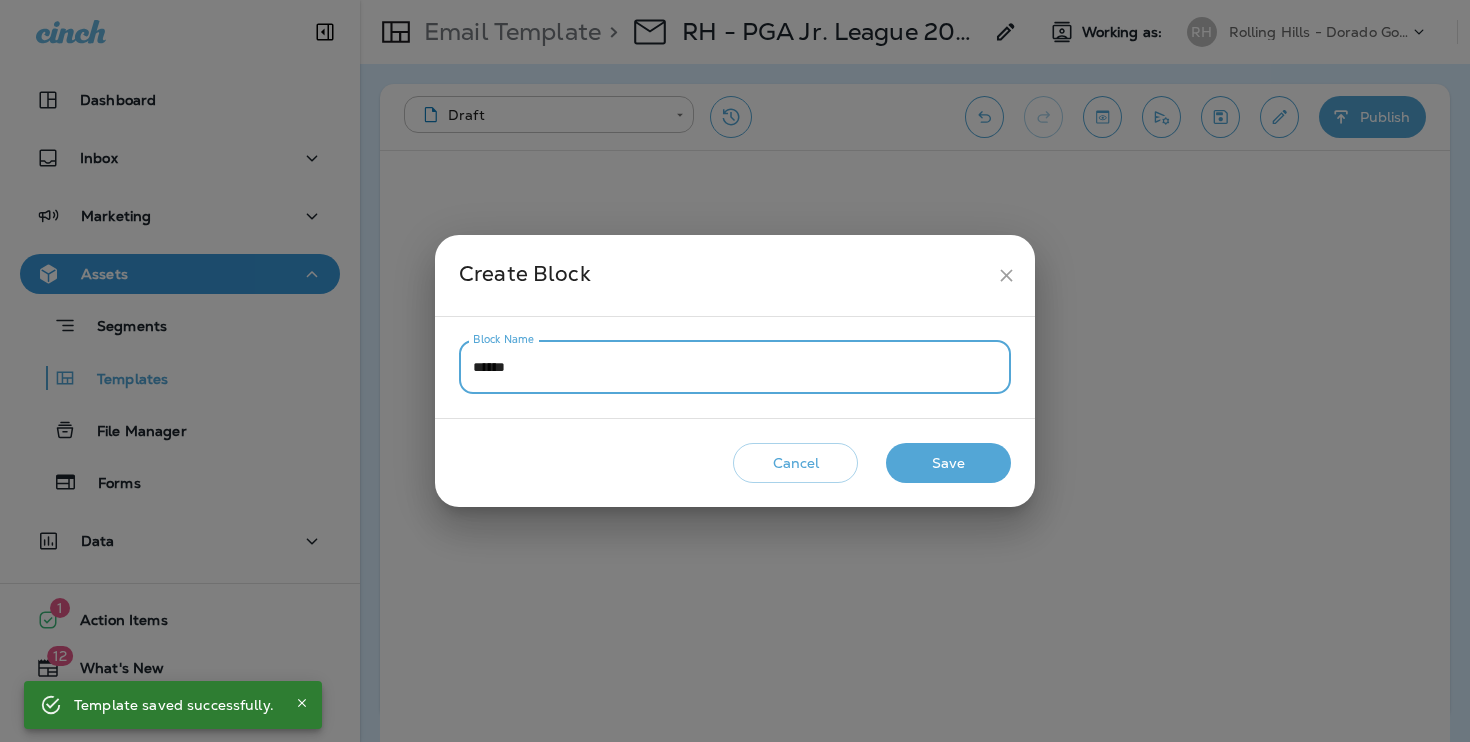 type on "******" 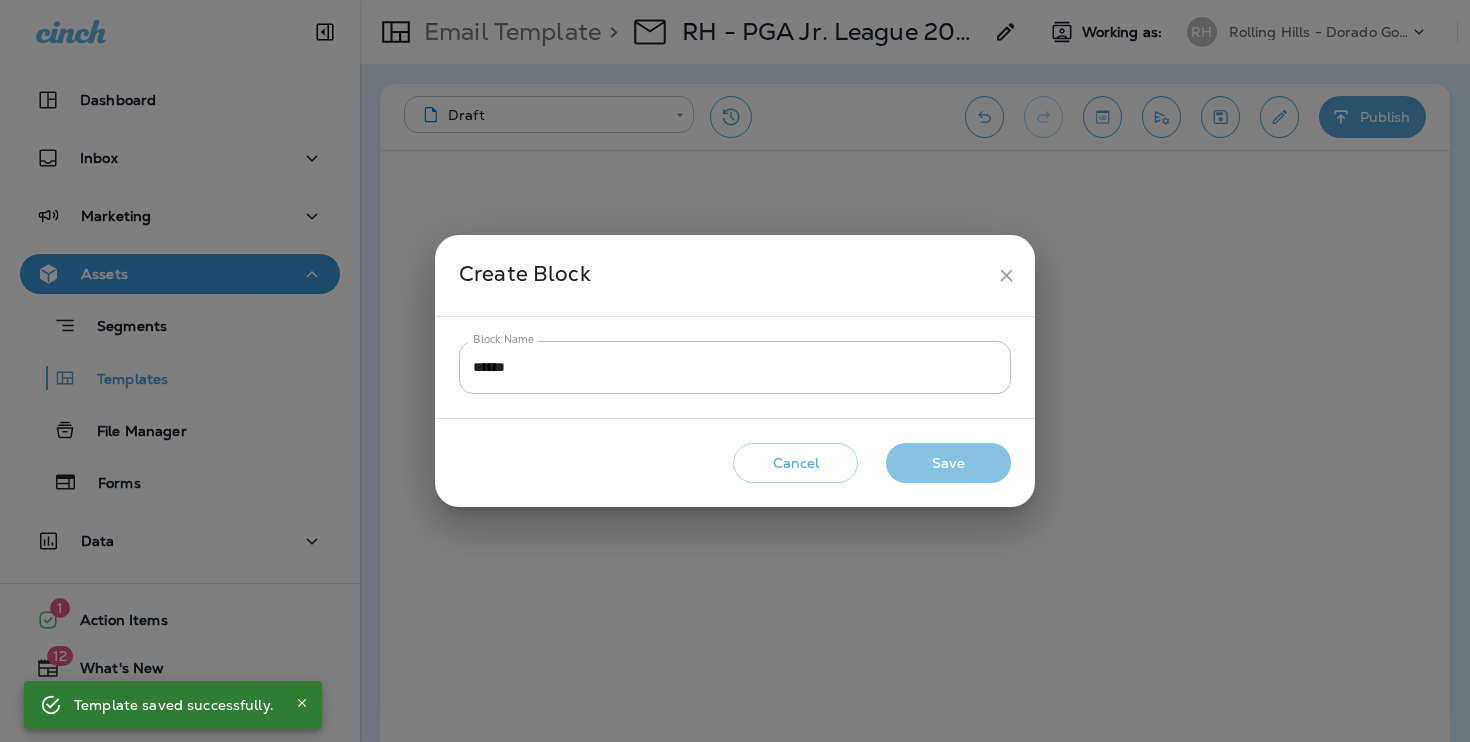click on "Save" at bounding box center (948, 463) 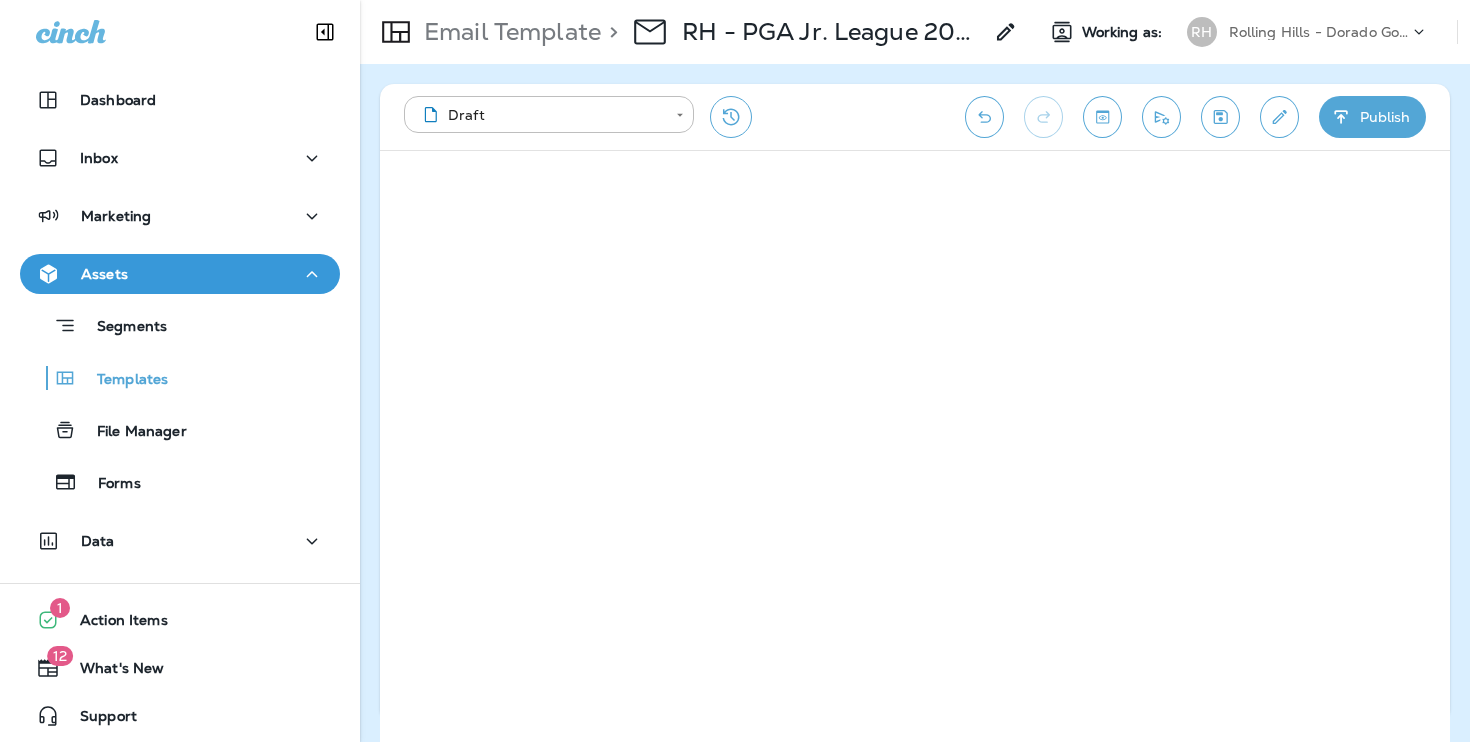 click on "Publish" at bounding box center (1372, 117) 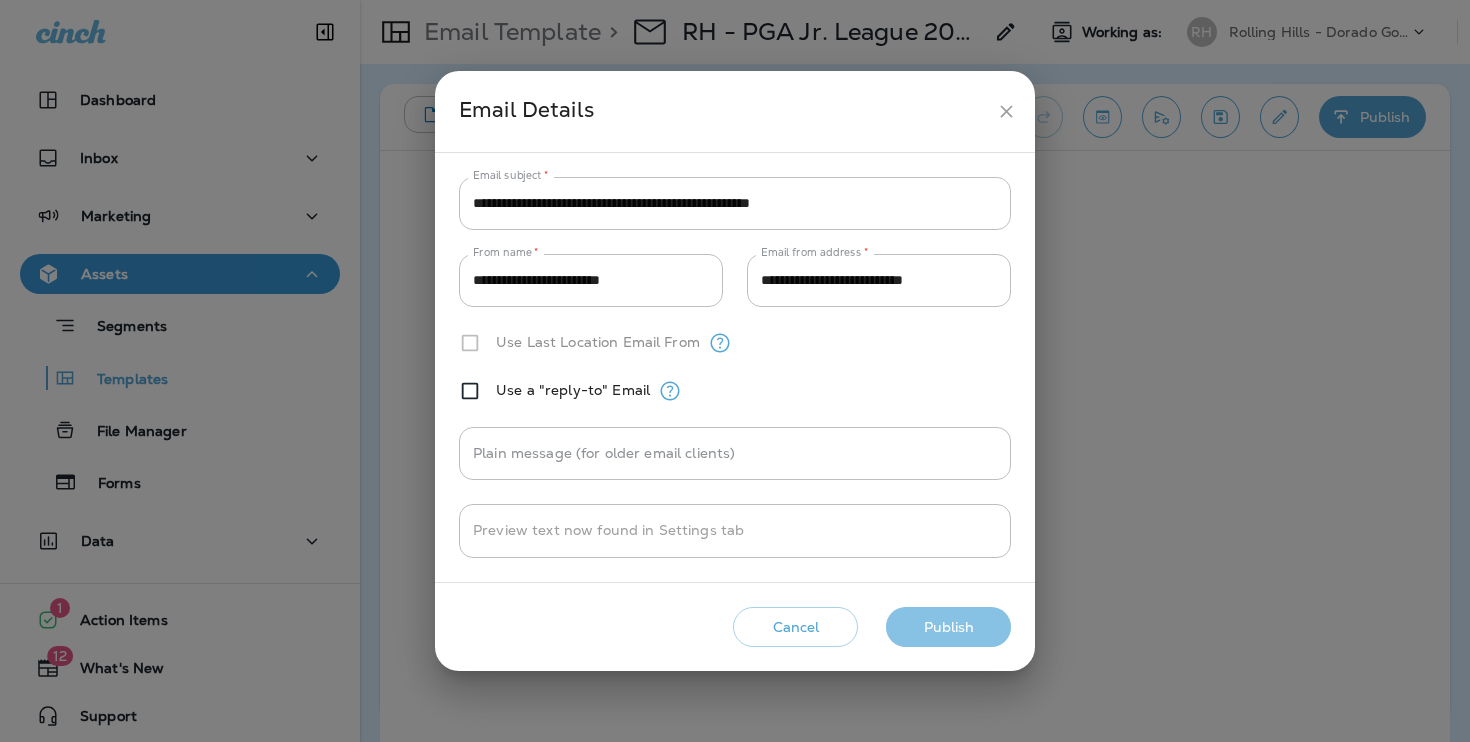 click on "Publish" at bounding box center (948, 627) 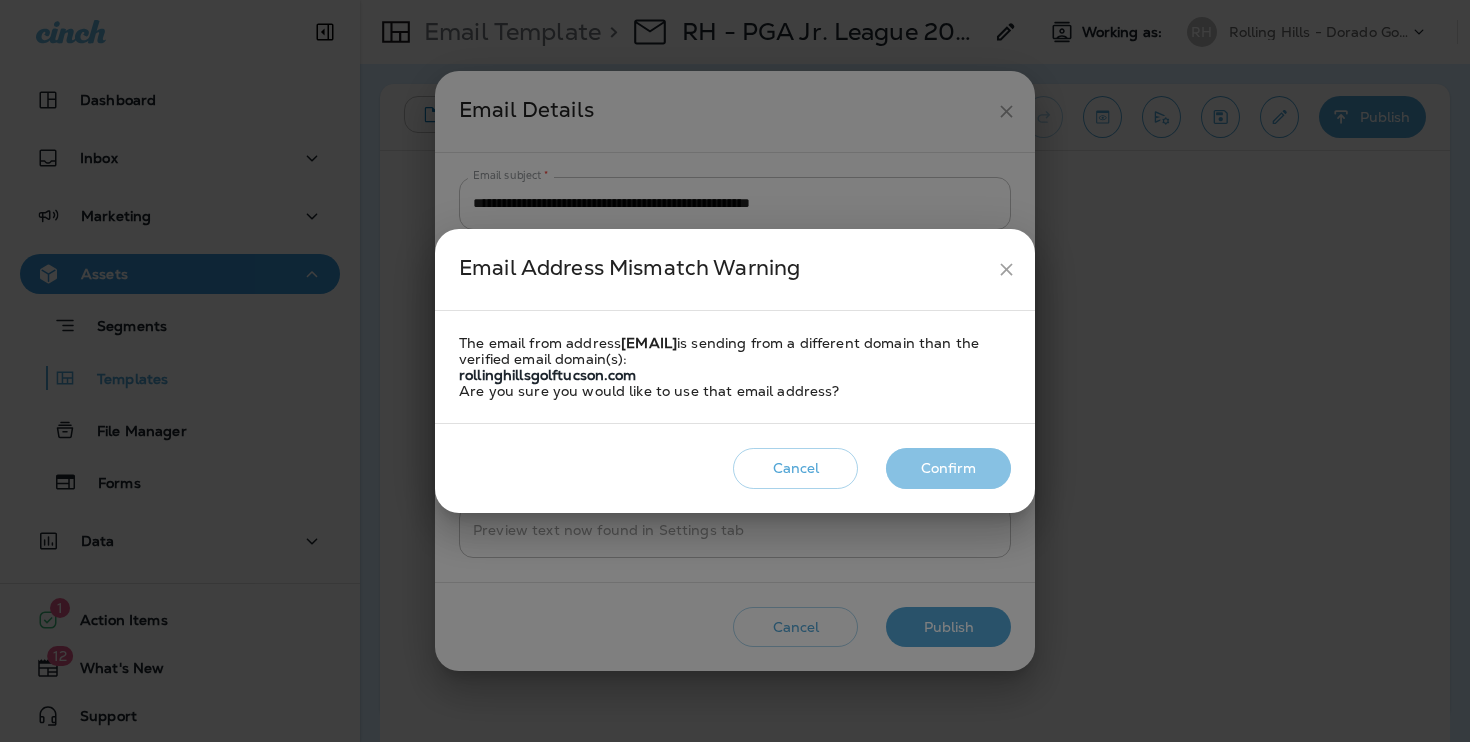 click on "Confirm" at bounding box center (948, 627) 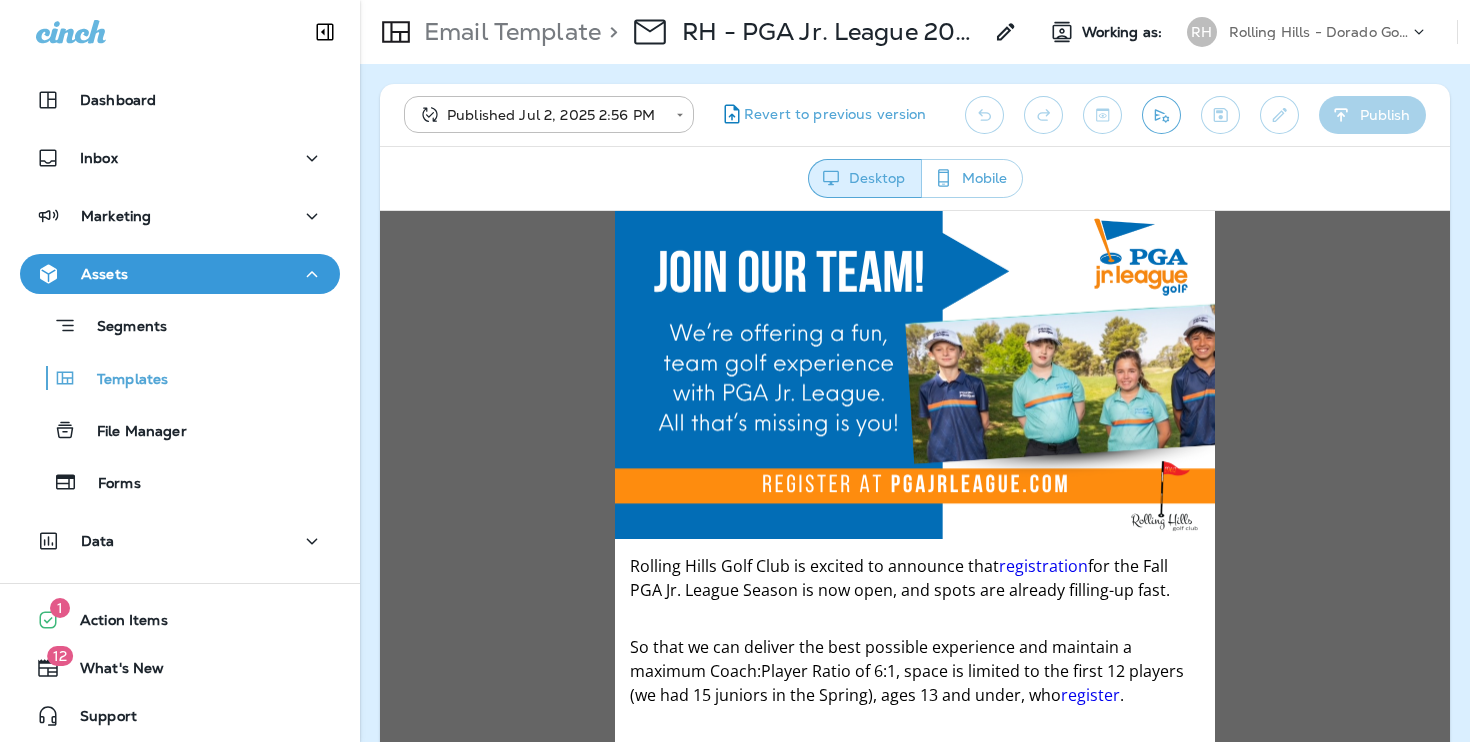 scroll, scrollTop: 179, scrollLeft: 0, axis: vertical 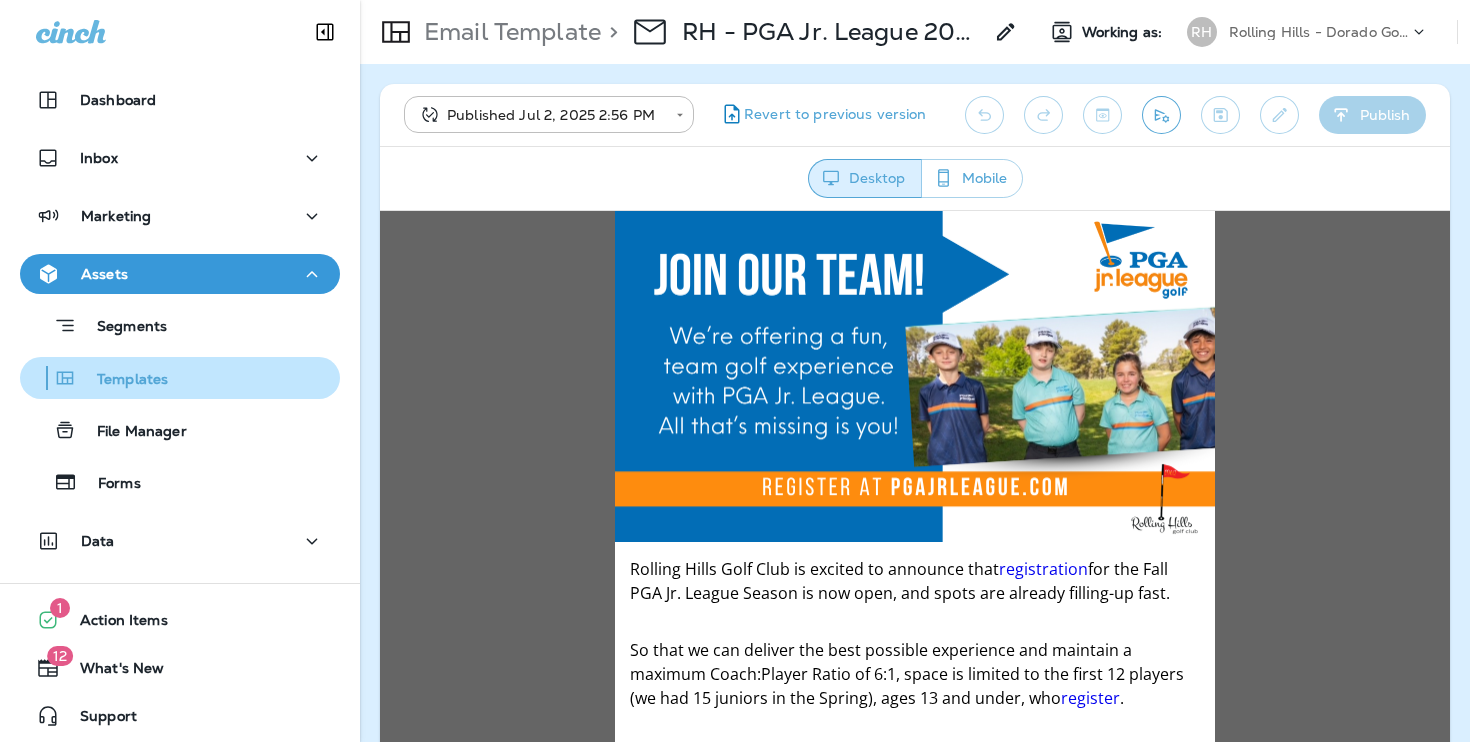 click on "Templates" at bounding box center (180, 325) 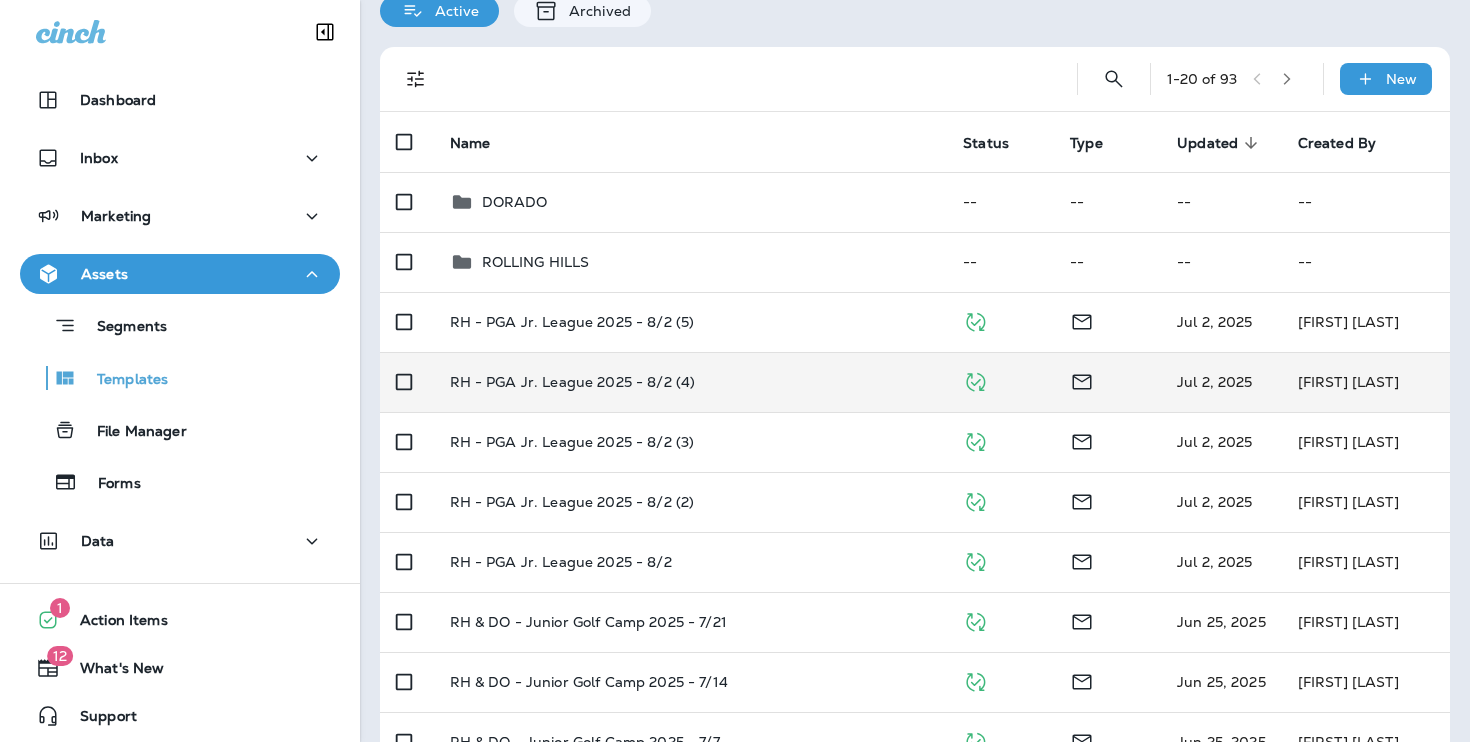 scroll, scrollTop: 99, scrollLeft: 0, axis: vertical 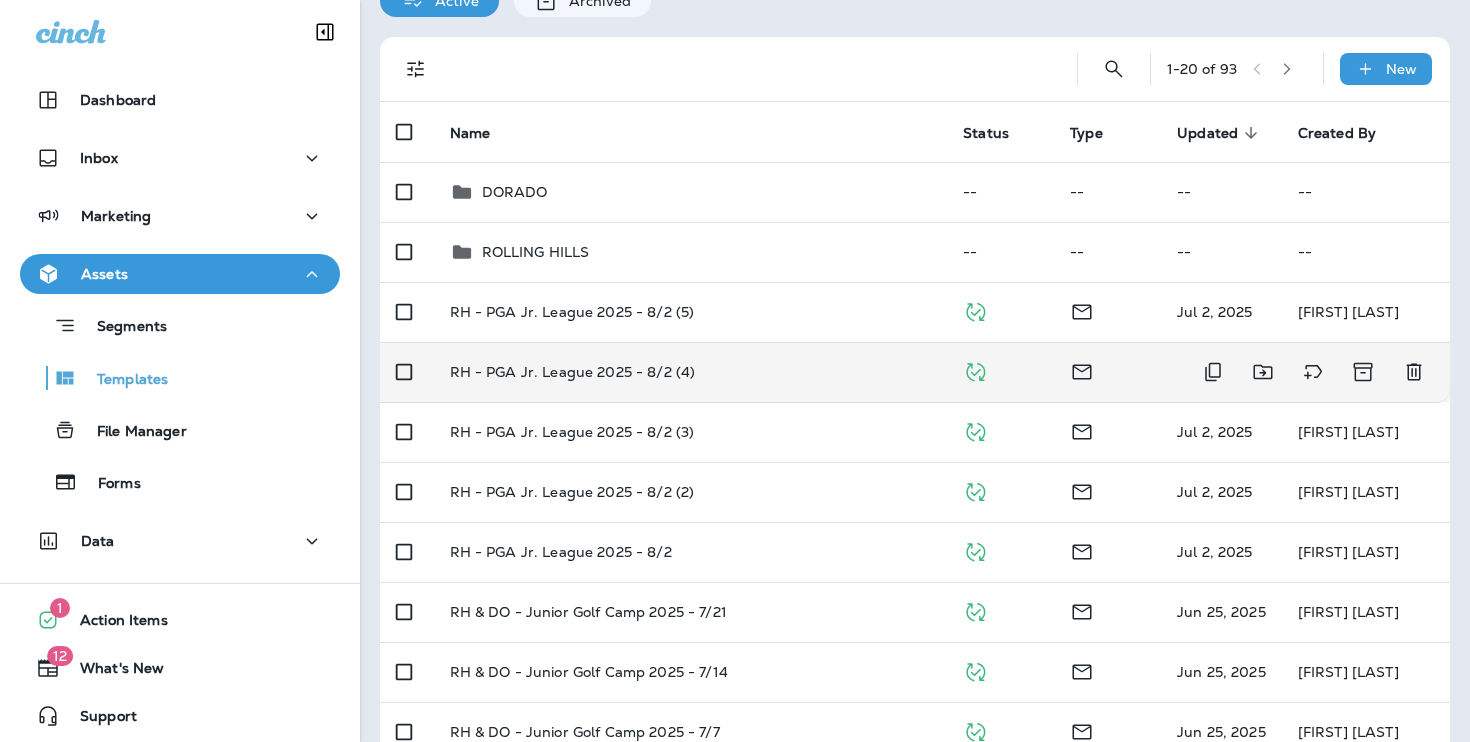 click on "RH - PGA Jr. League 2025  - 8/2 (4)" at bounding box center [691, 312] 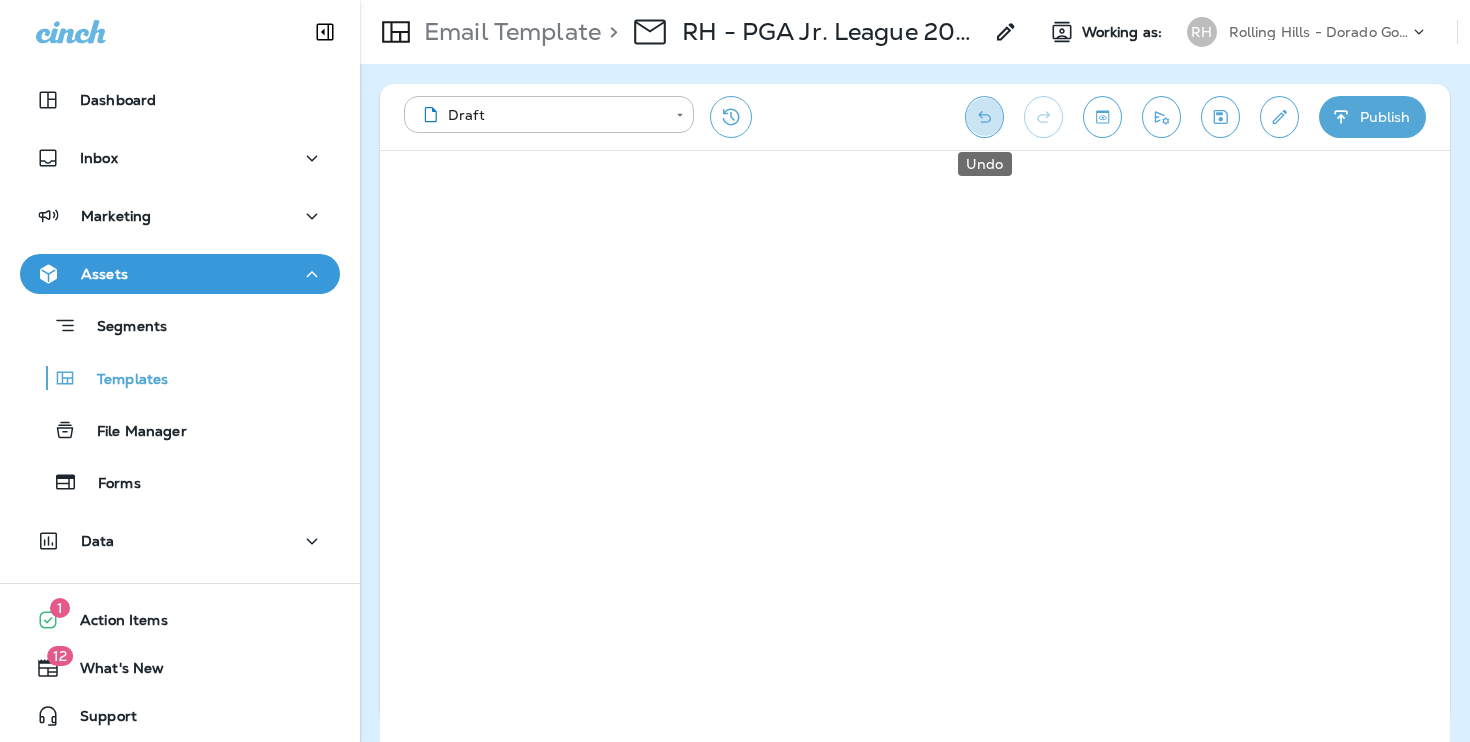 click at bounding box center [984, 117] 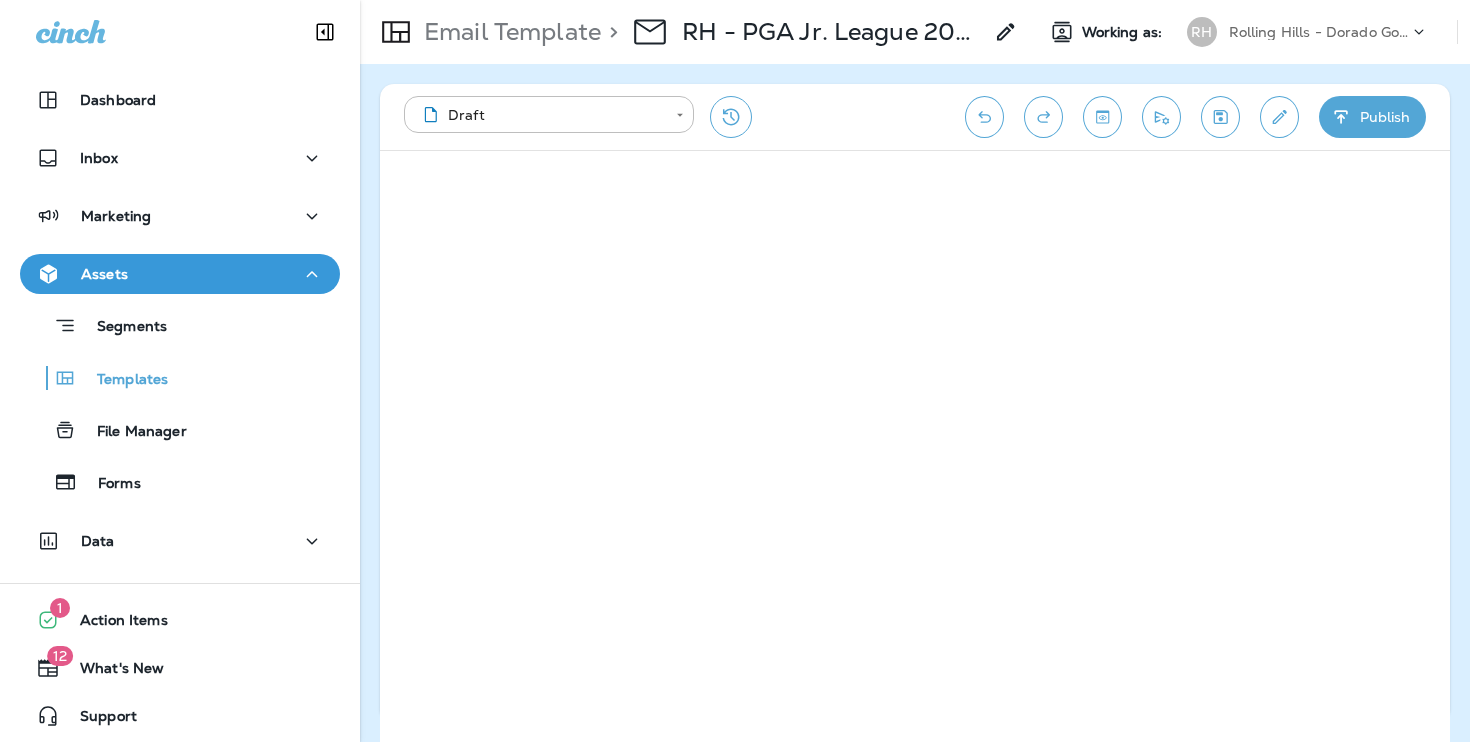 click on "**********" at bounding box center (915, 117) 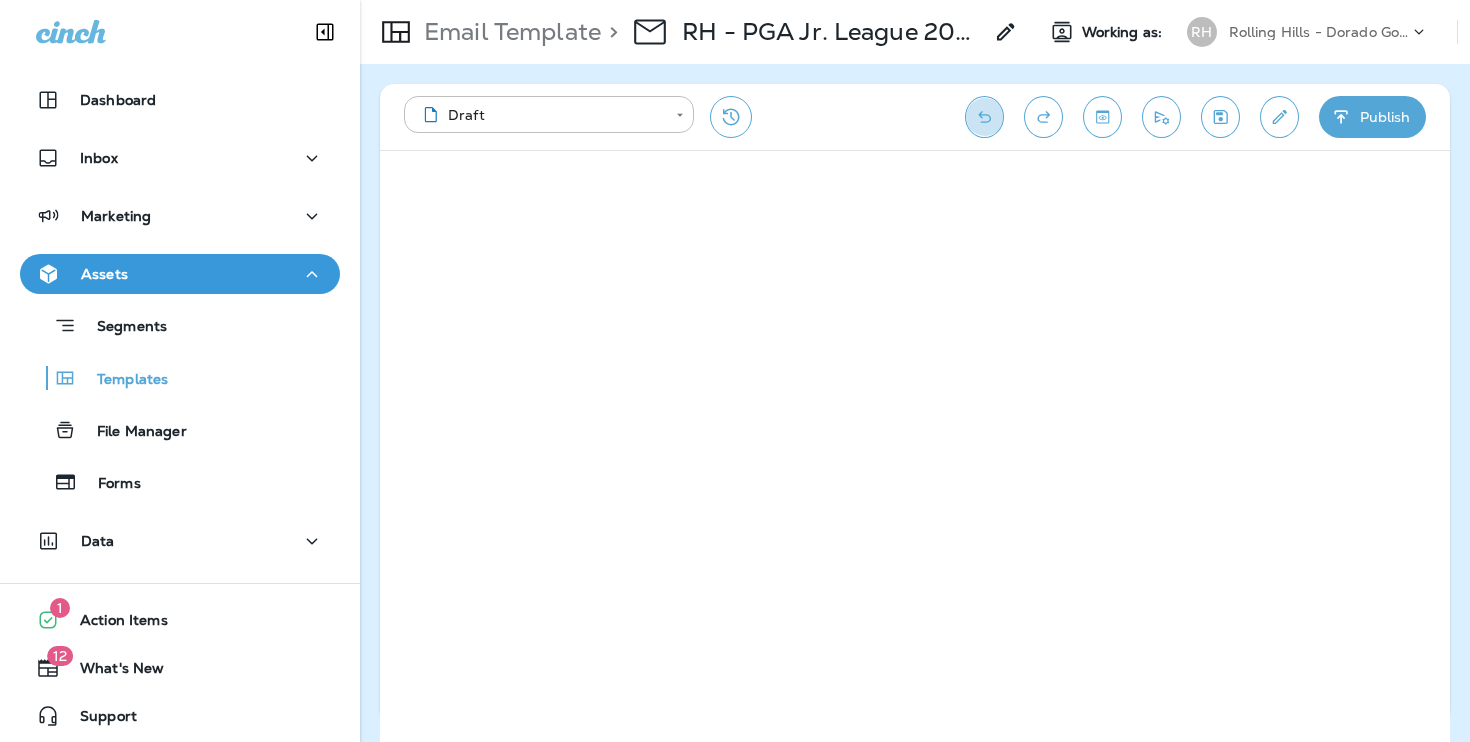 click at bounding box center (984, 117) 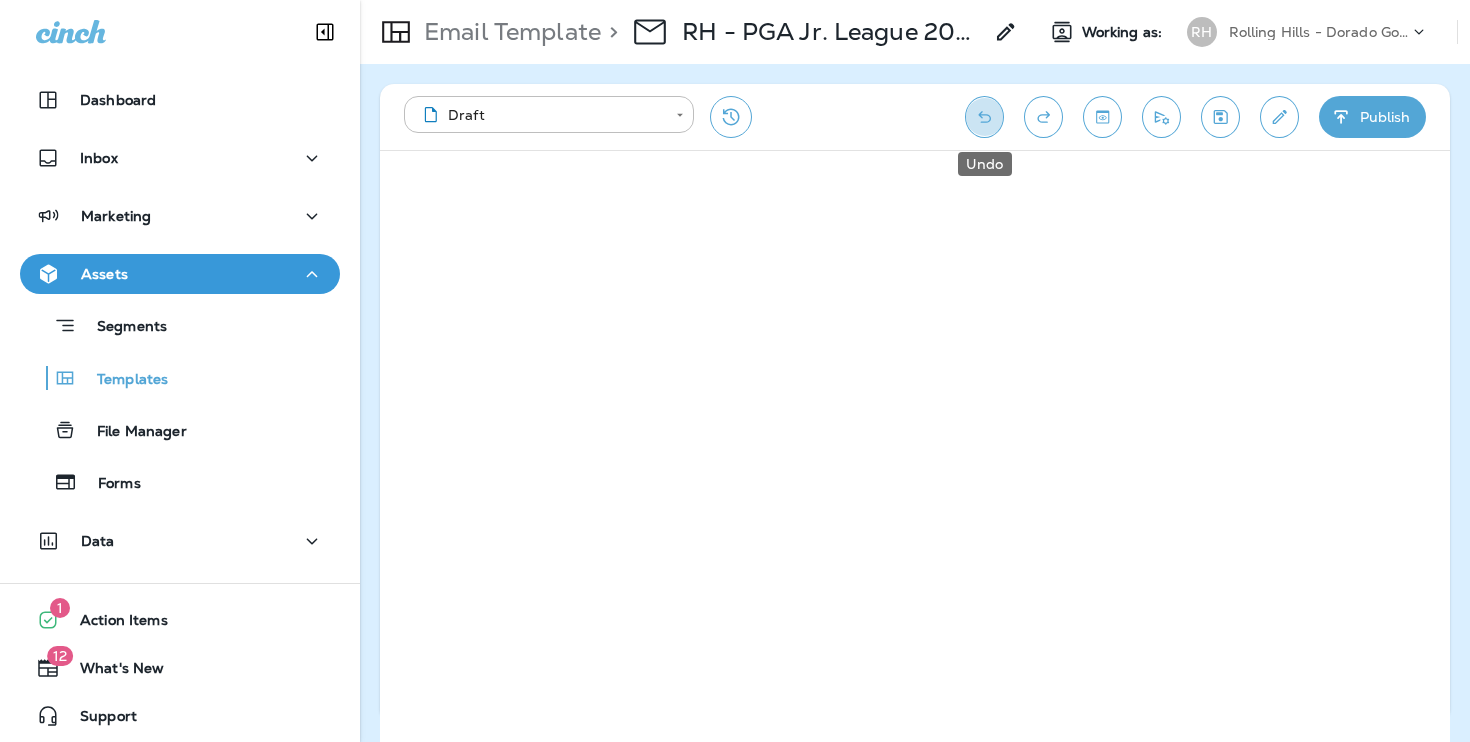 click at bounding box center (984, 117) 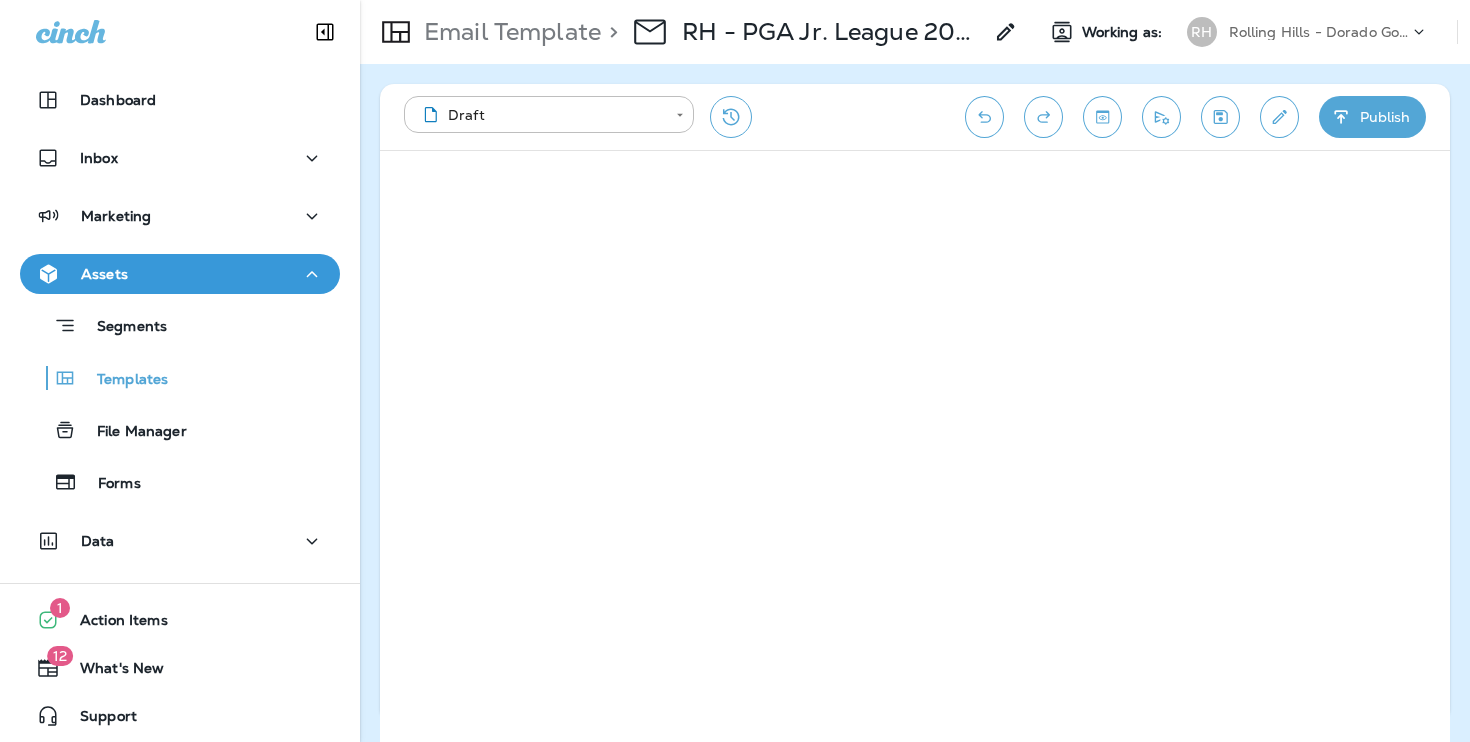 click on "**********" at bounding box center [915, 117] 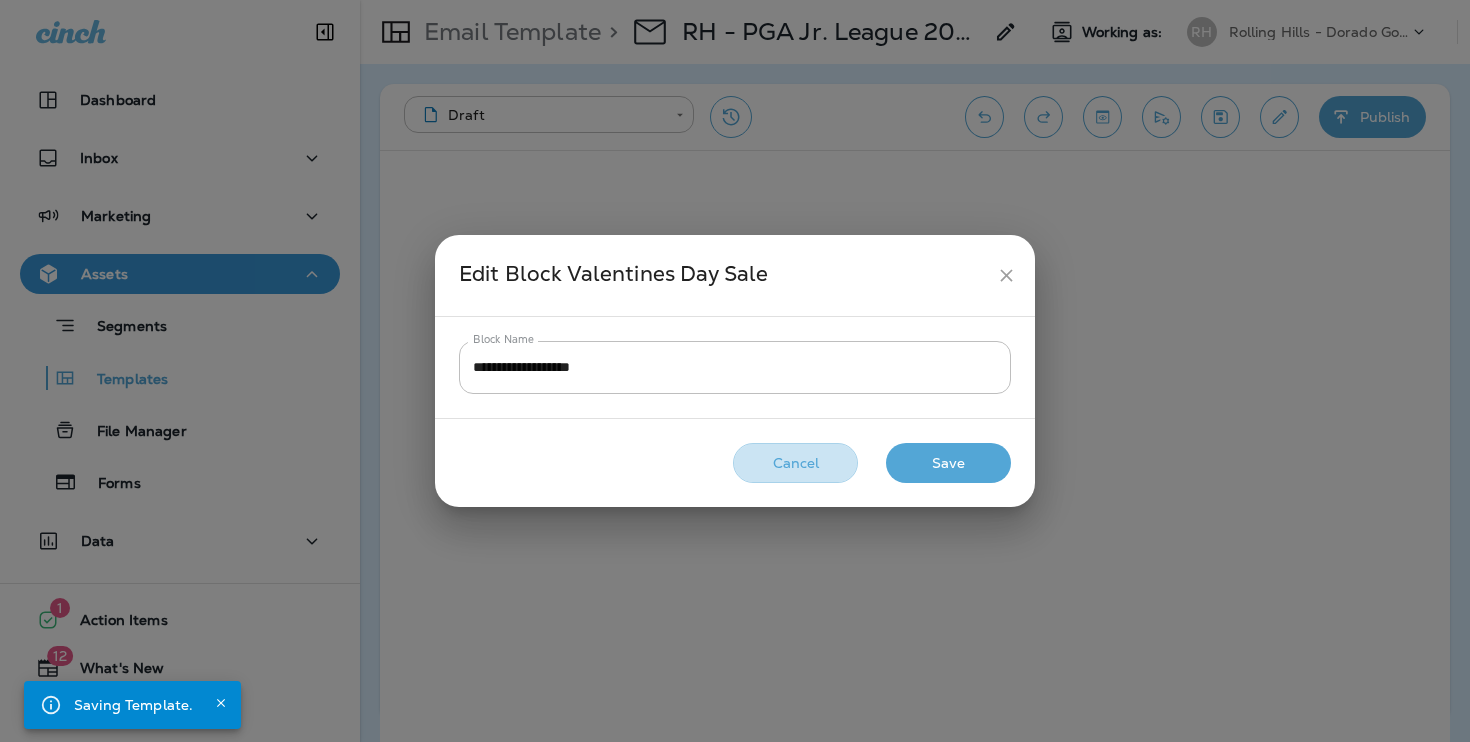 click on "Cancel" at bounding box center (795, 463) 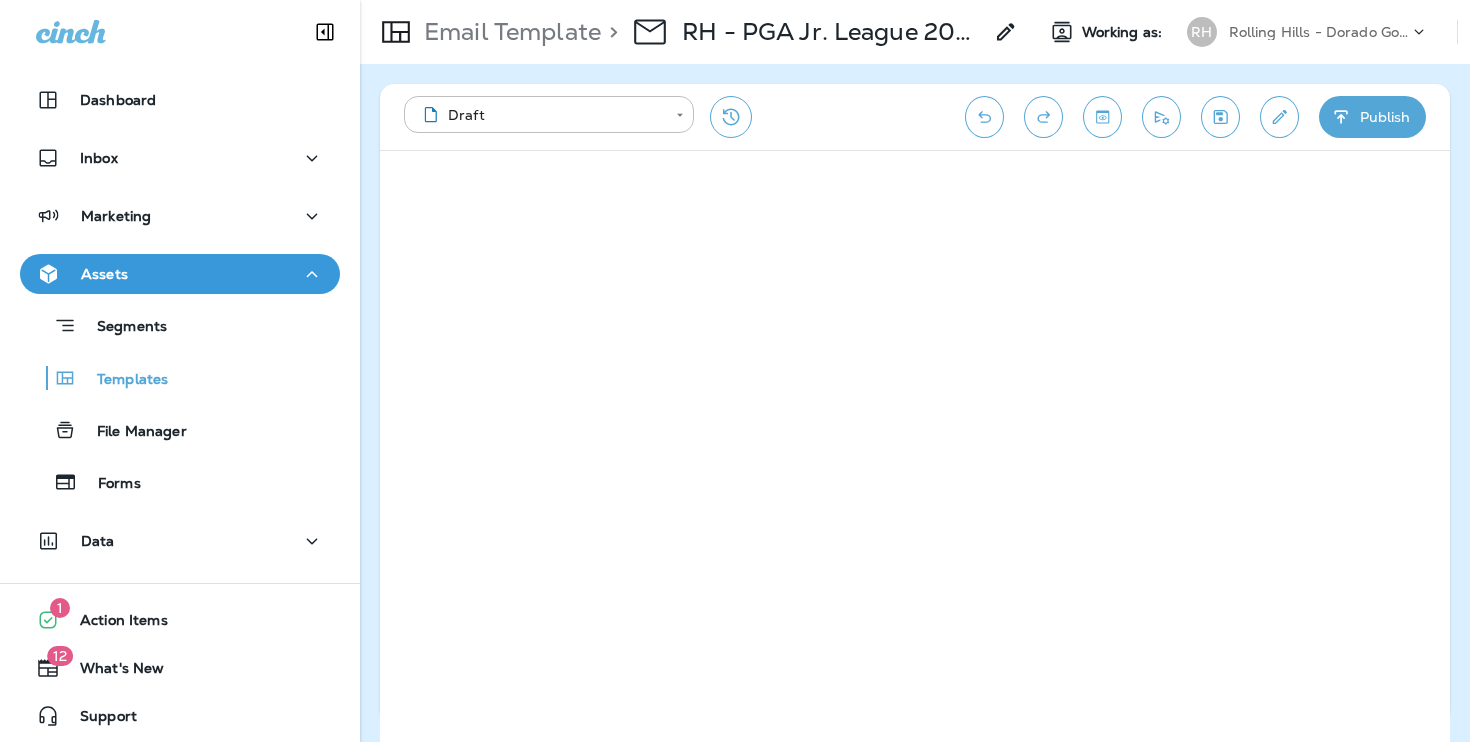 click at bounding box center [984, 117] 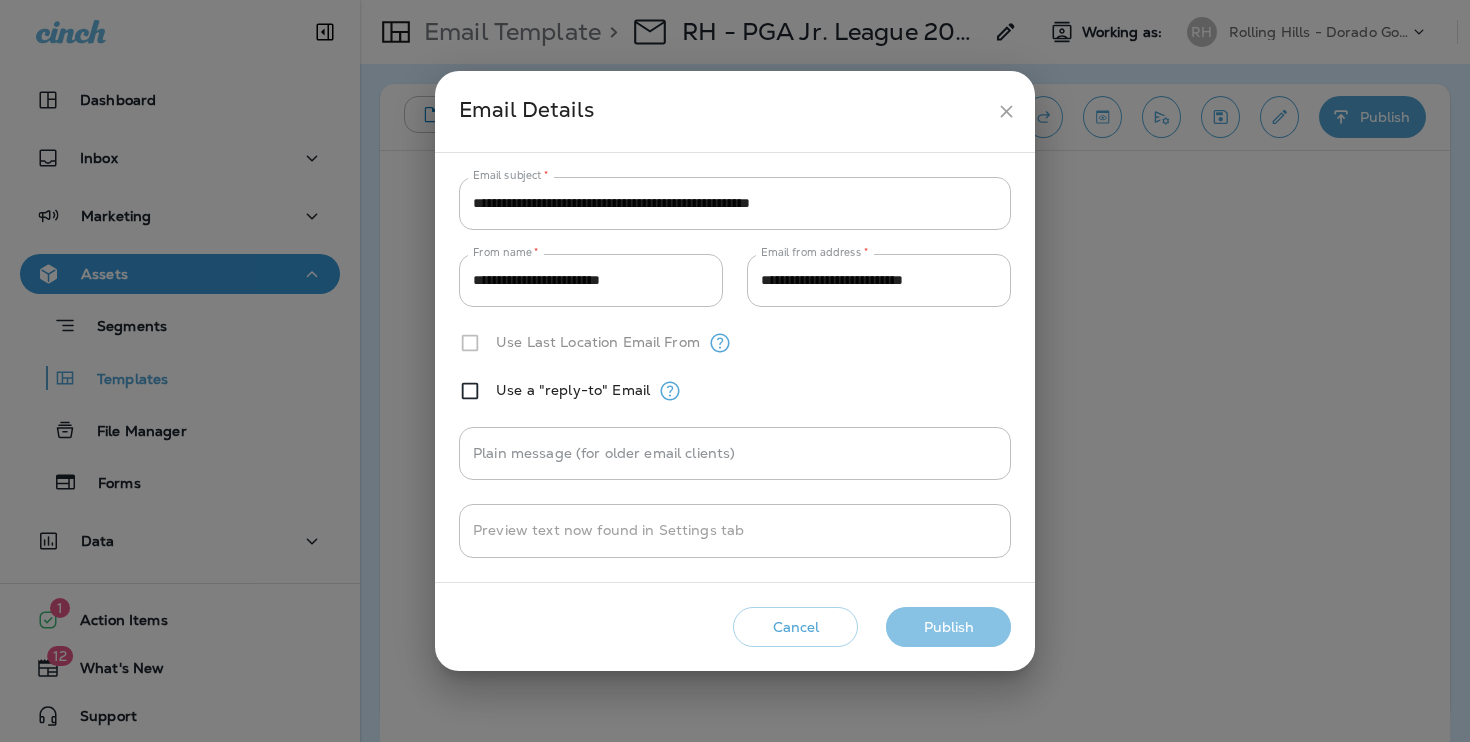 click on "Publish" at bounding box center [948, 627] 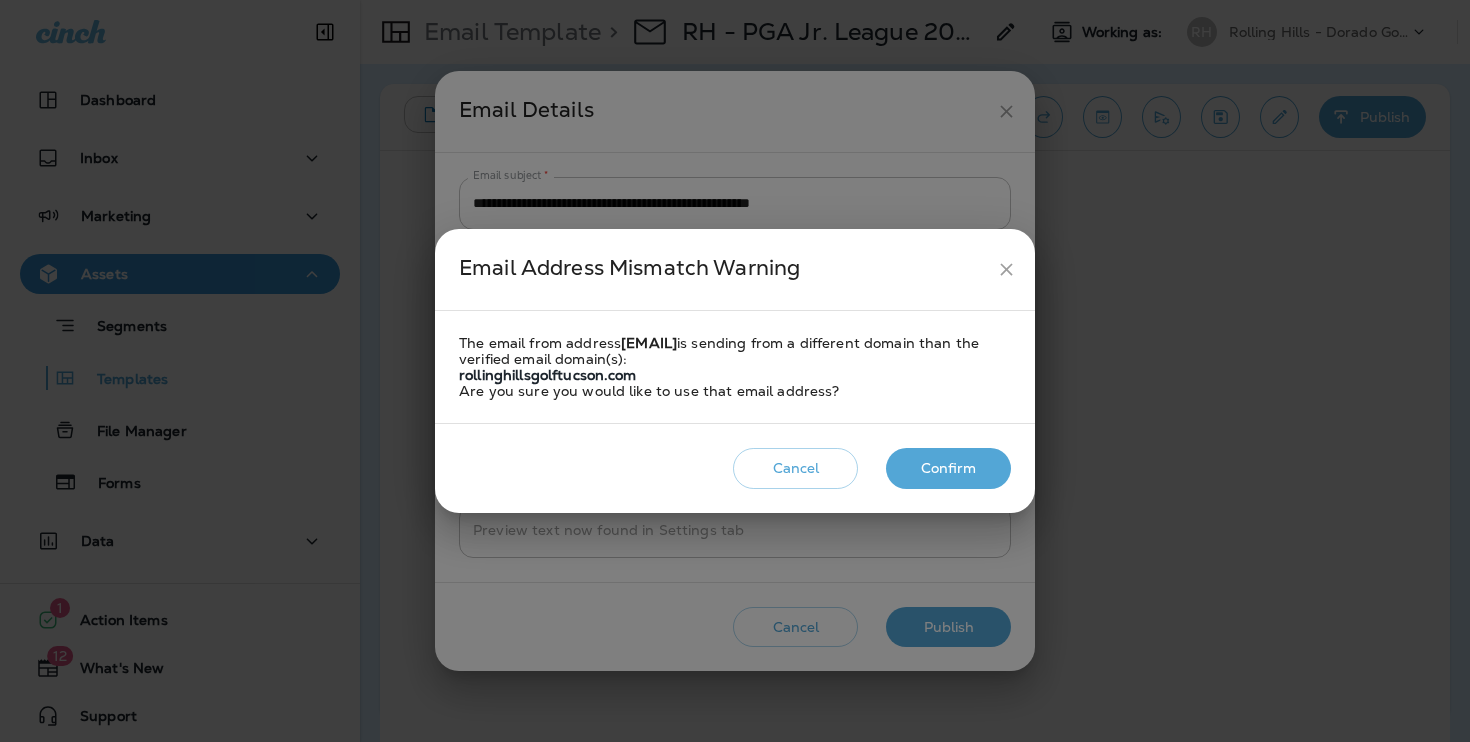 click on "Confirm" at bounding box center (948, 627) 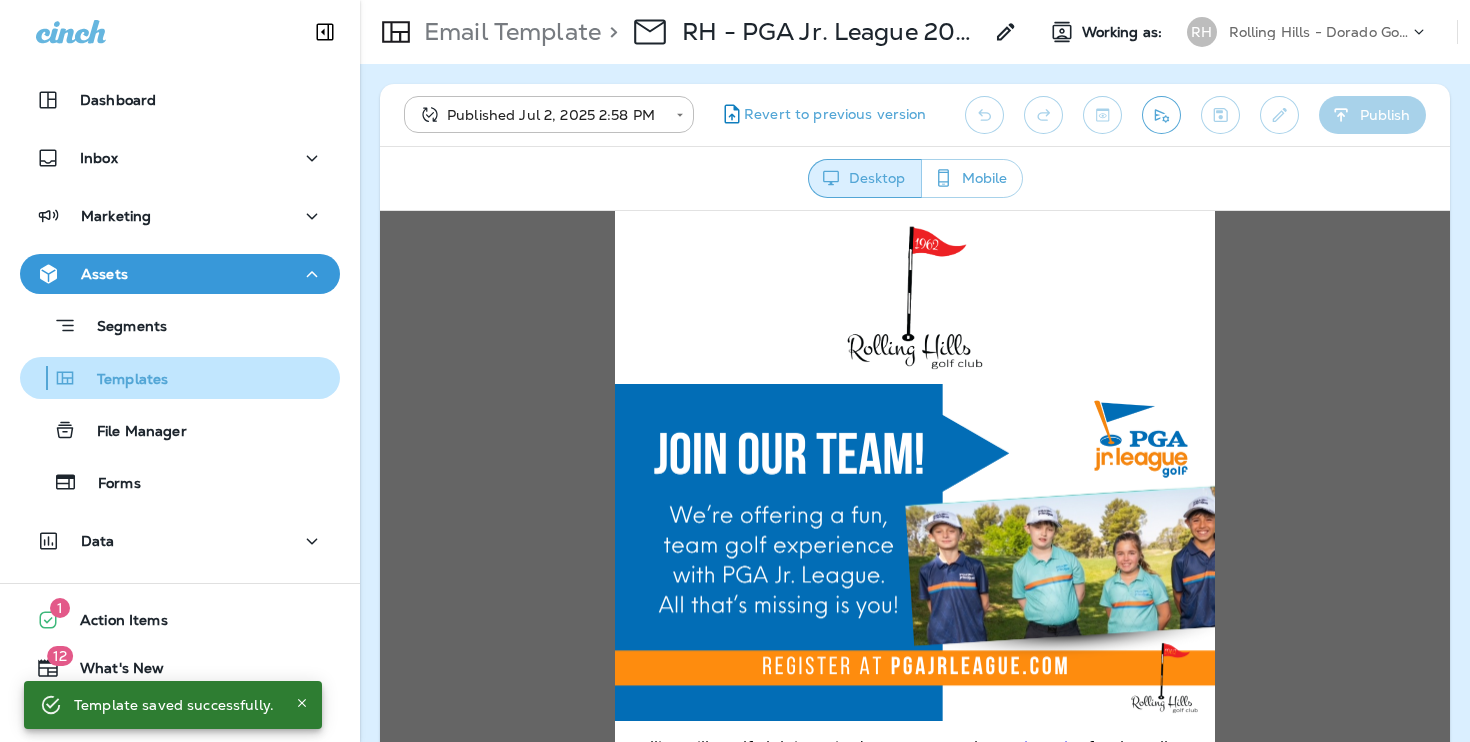 scroll, scrollTop: 0, scrollLeft: 0, axis: both 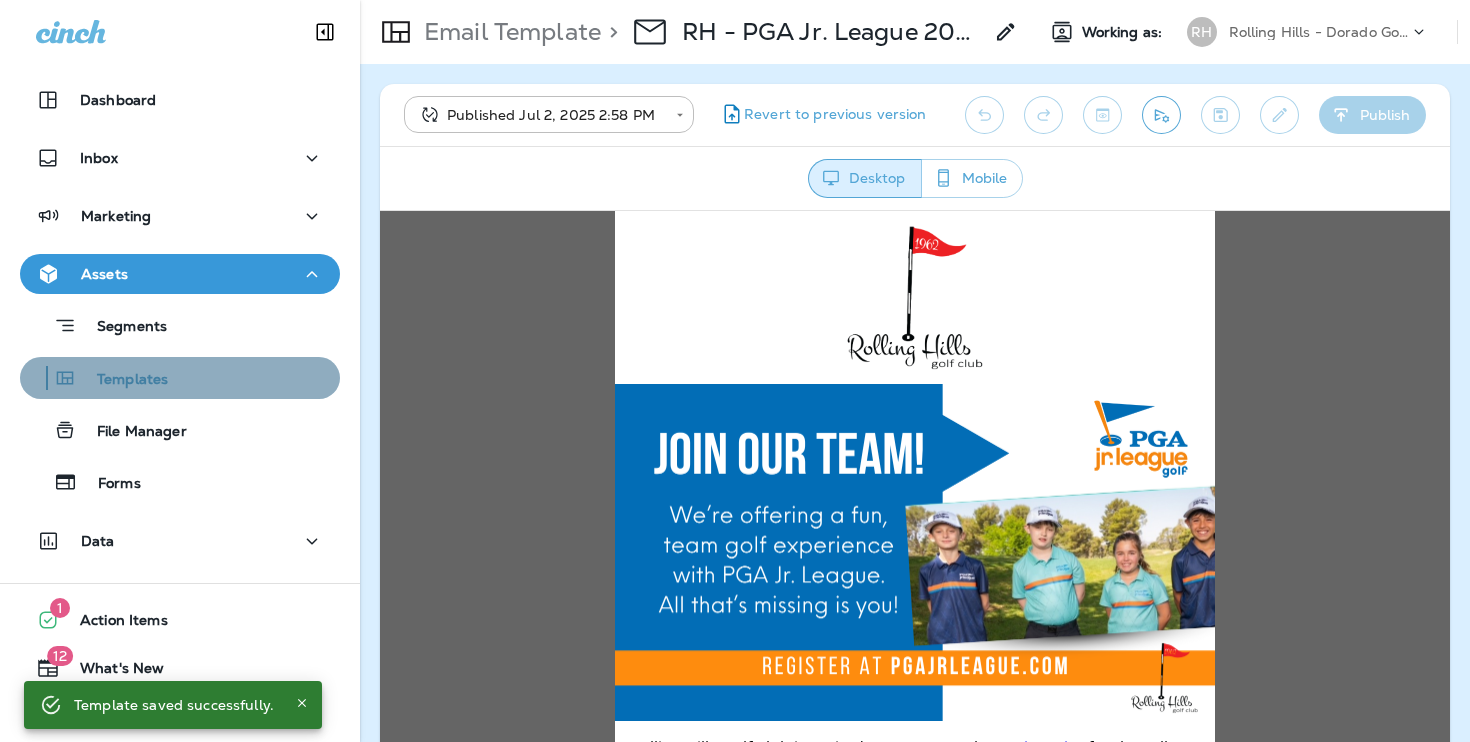 click on "Templates" at bounding box center [180, 325] 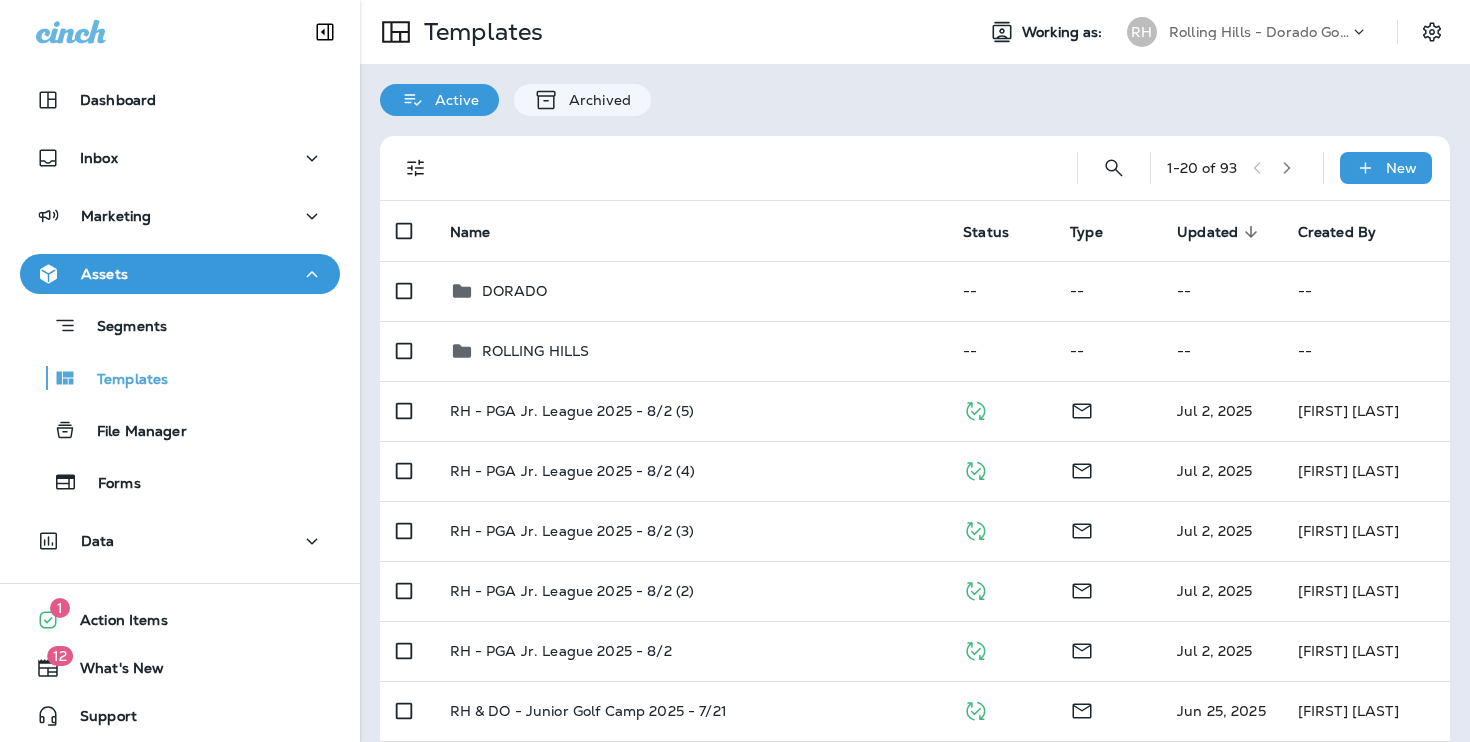 scroll, scrollTop: 44, scrollLeft: 0, axis: vertical 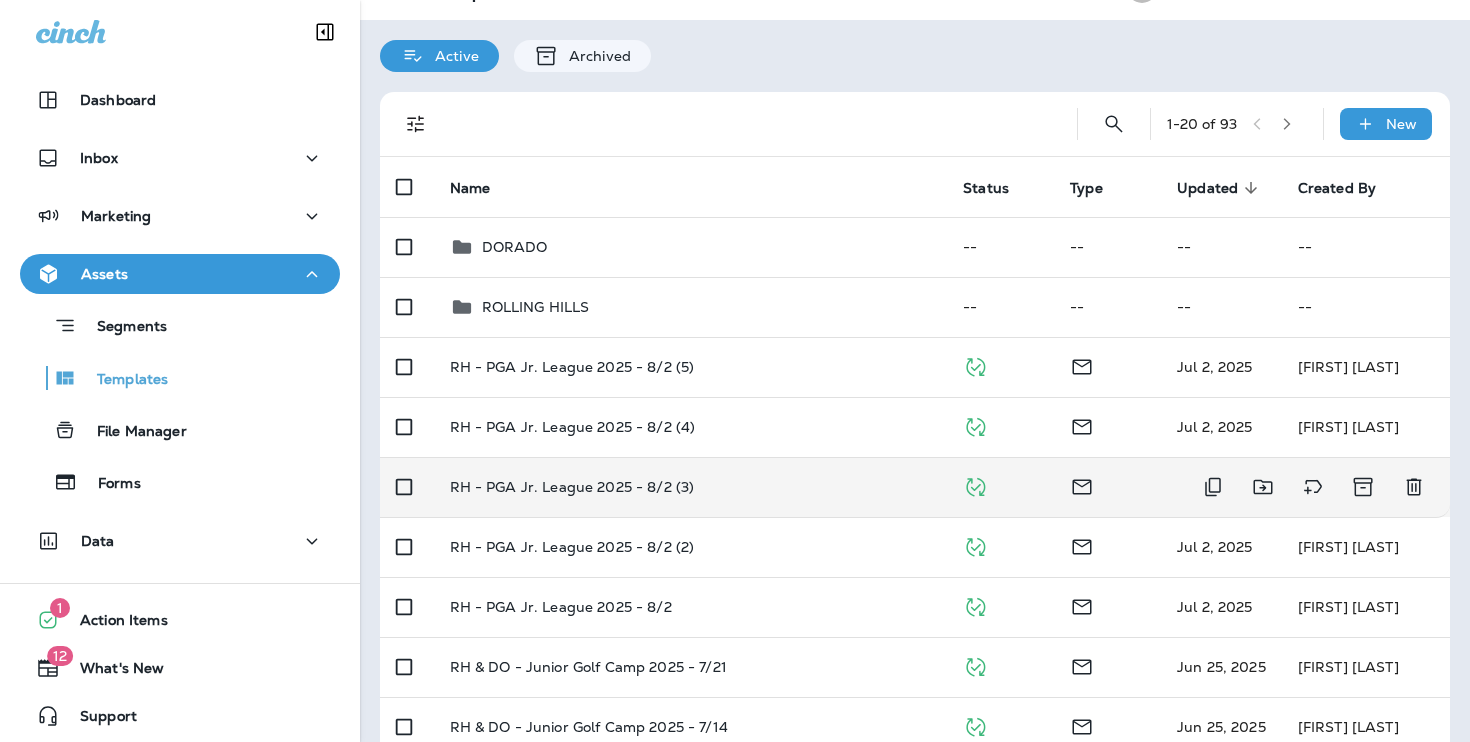 click on "RH - PGA Jr. League 2025  - 8/2 (3)" at bounding box center (691, 367) 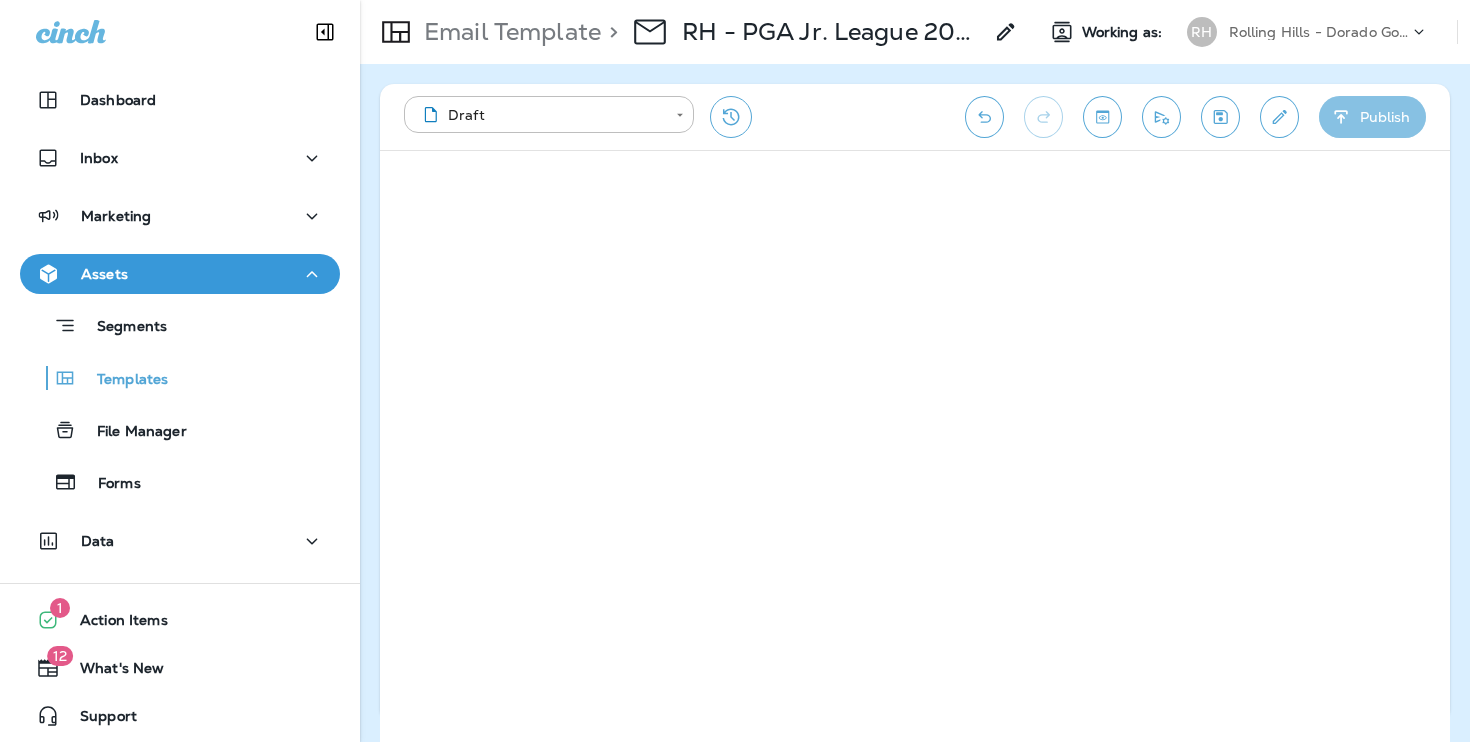 click at bounding box center [1341, 117] 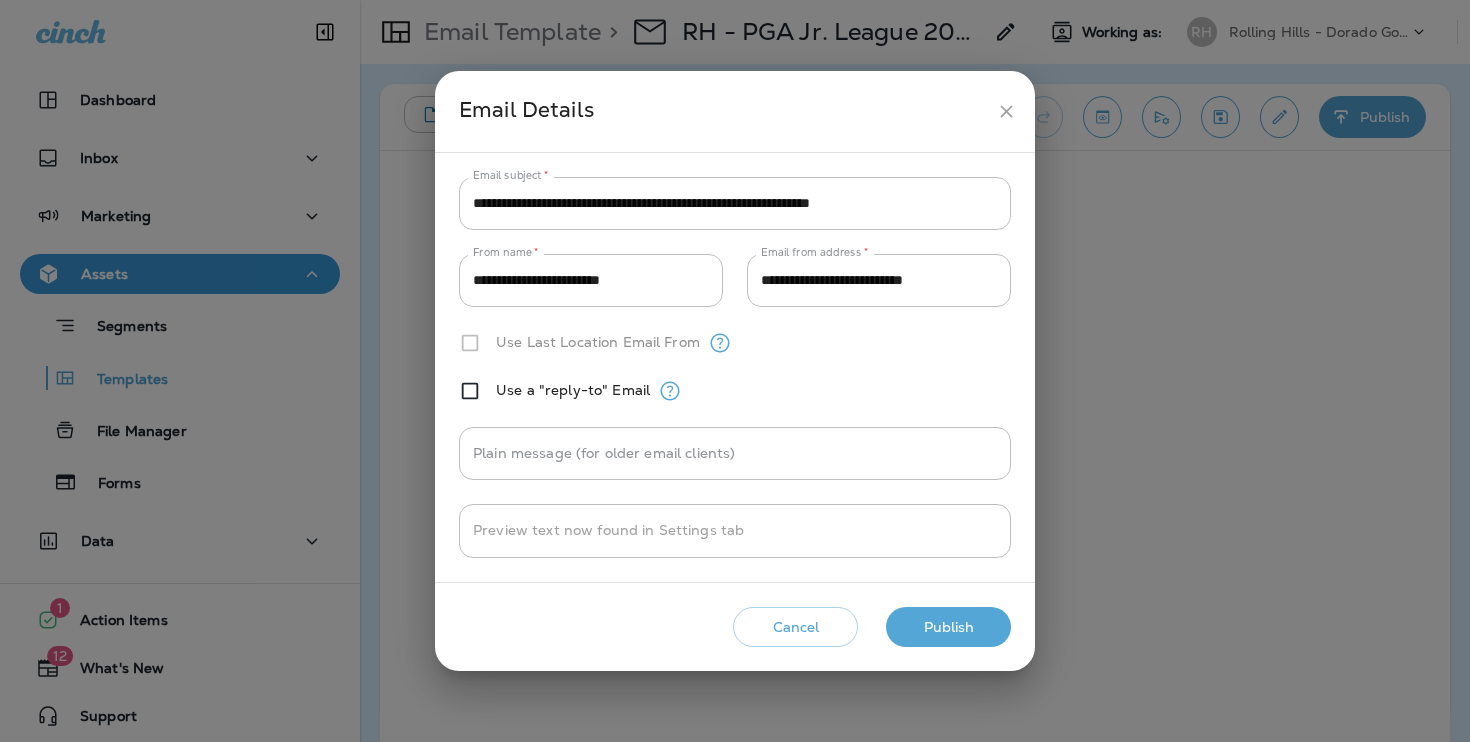 click on "Cancel" at bounding box center (795, 627) 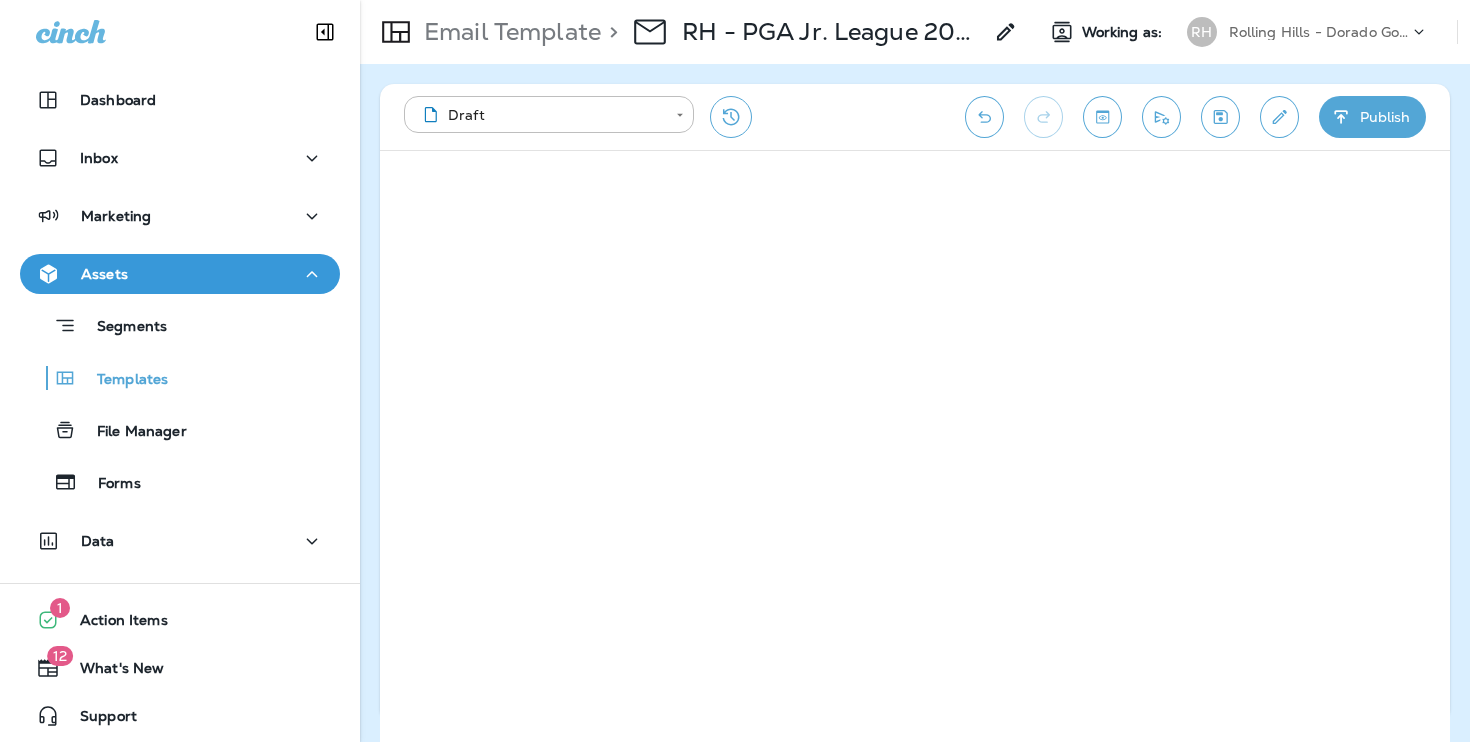 click on "Publish" at bounding box center [1372, 117] 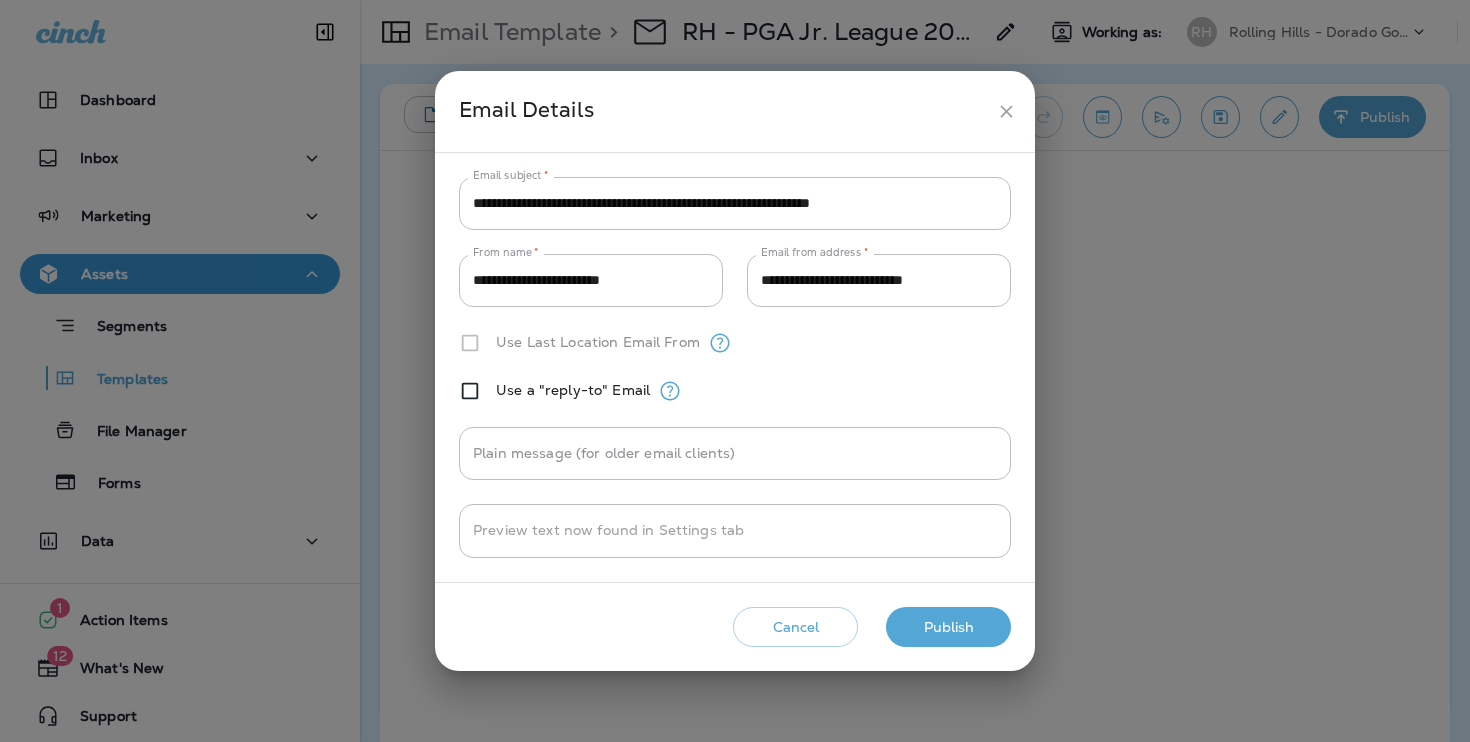 click on "Publish" at bounding box center [948, 627] 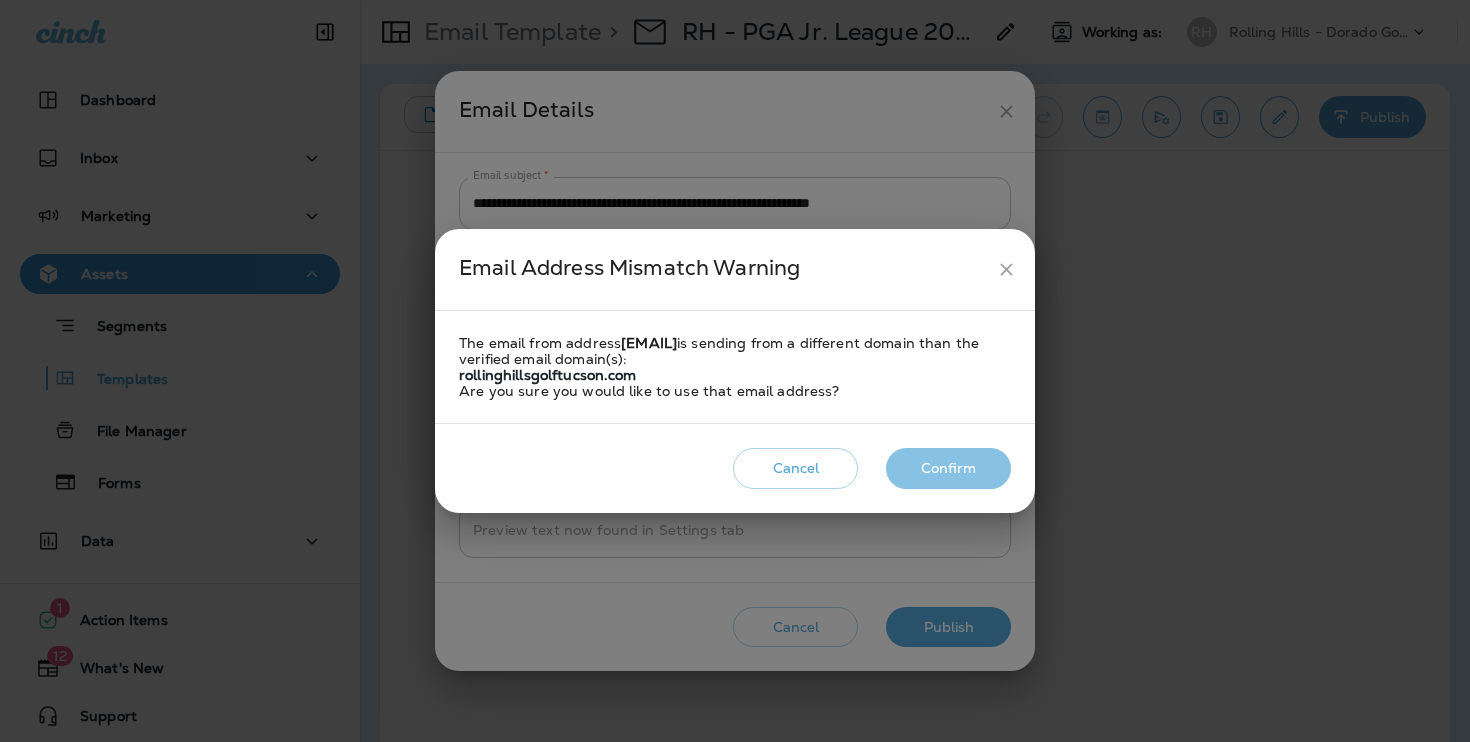 click on "Confirm" at bounding box center [948, 627] 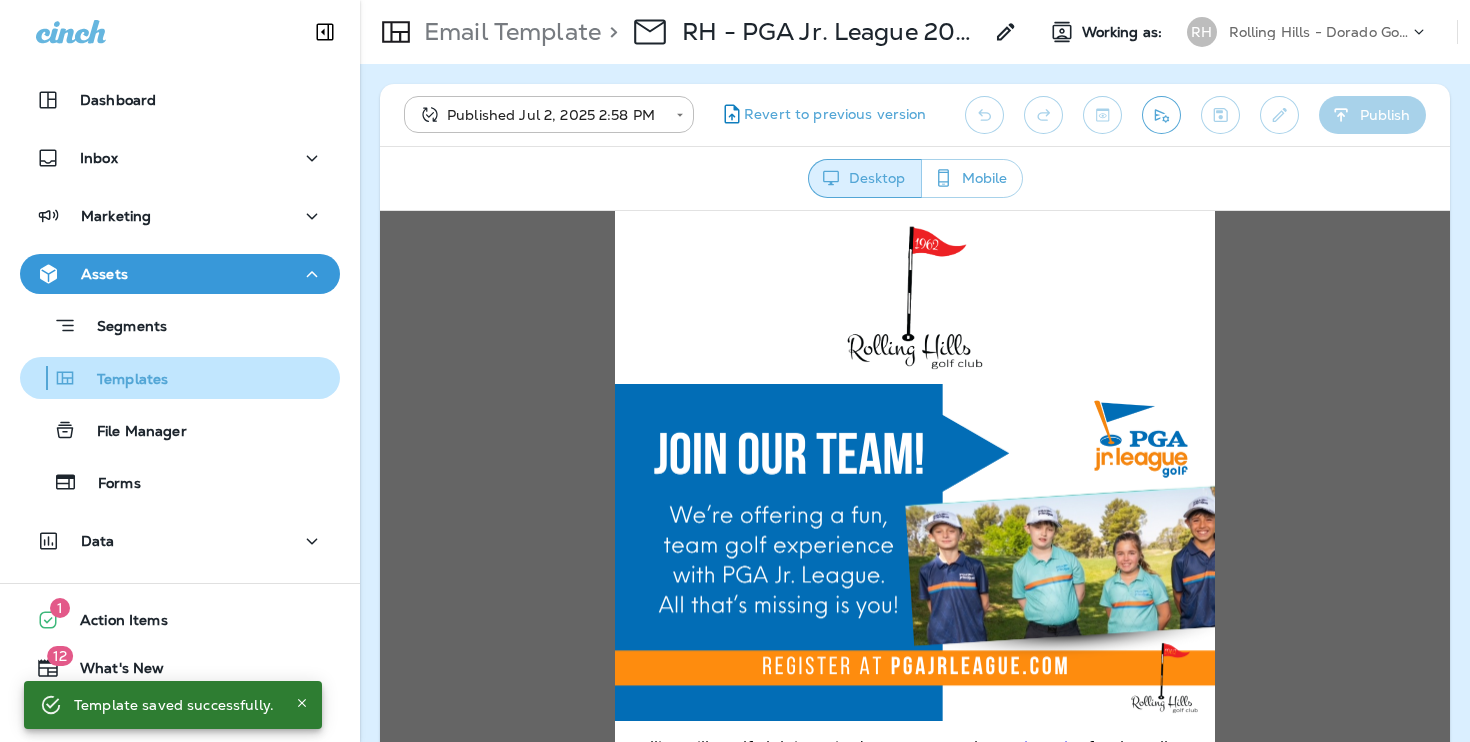 scroll, scrollTop: 0, scrollLeft: 0, axis: both 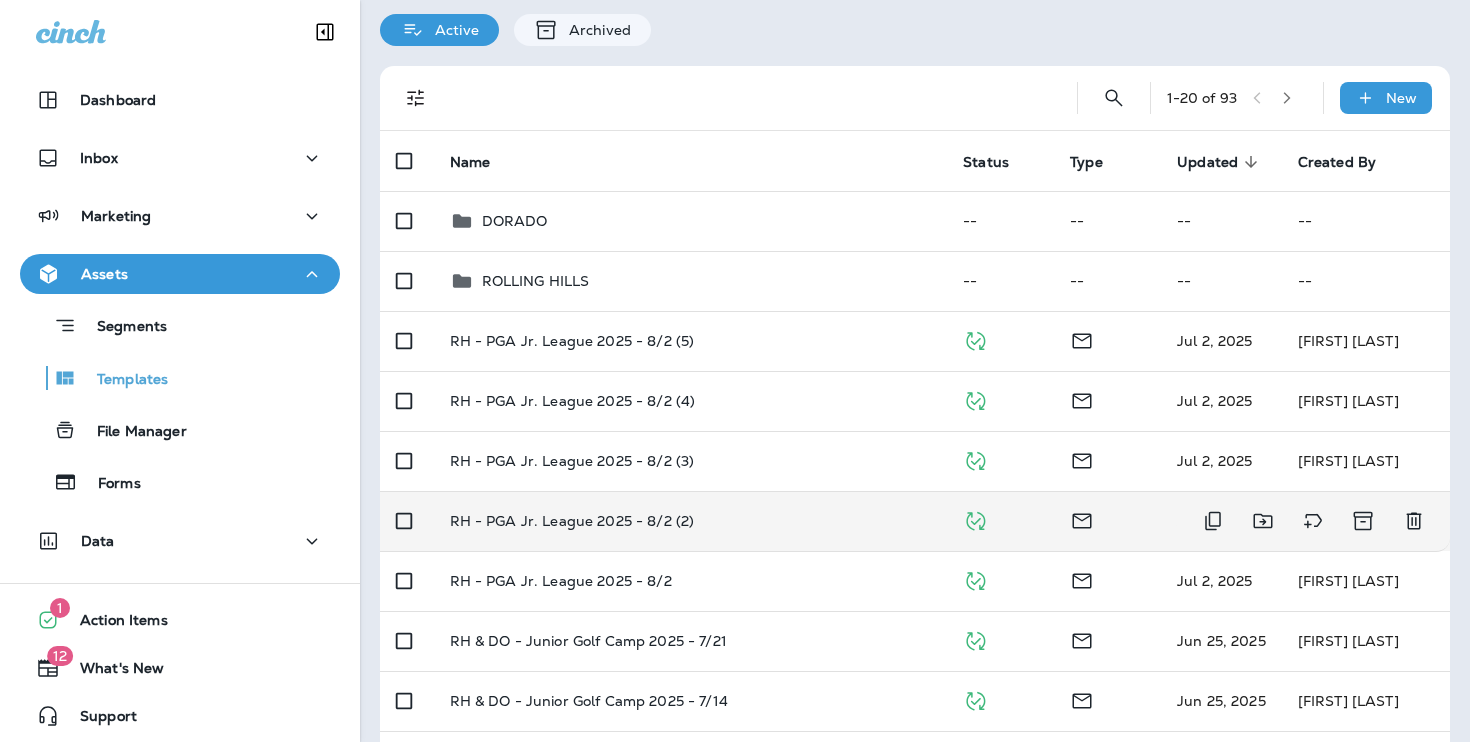 click on "RH - PGA Jr. League 2025  - 8/2 (2)" at bounding box center (691, 341) 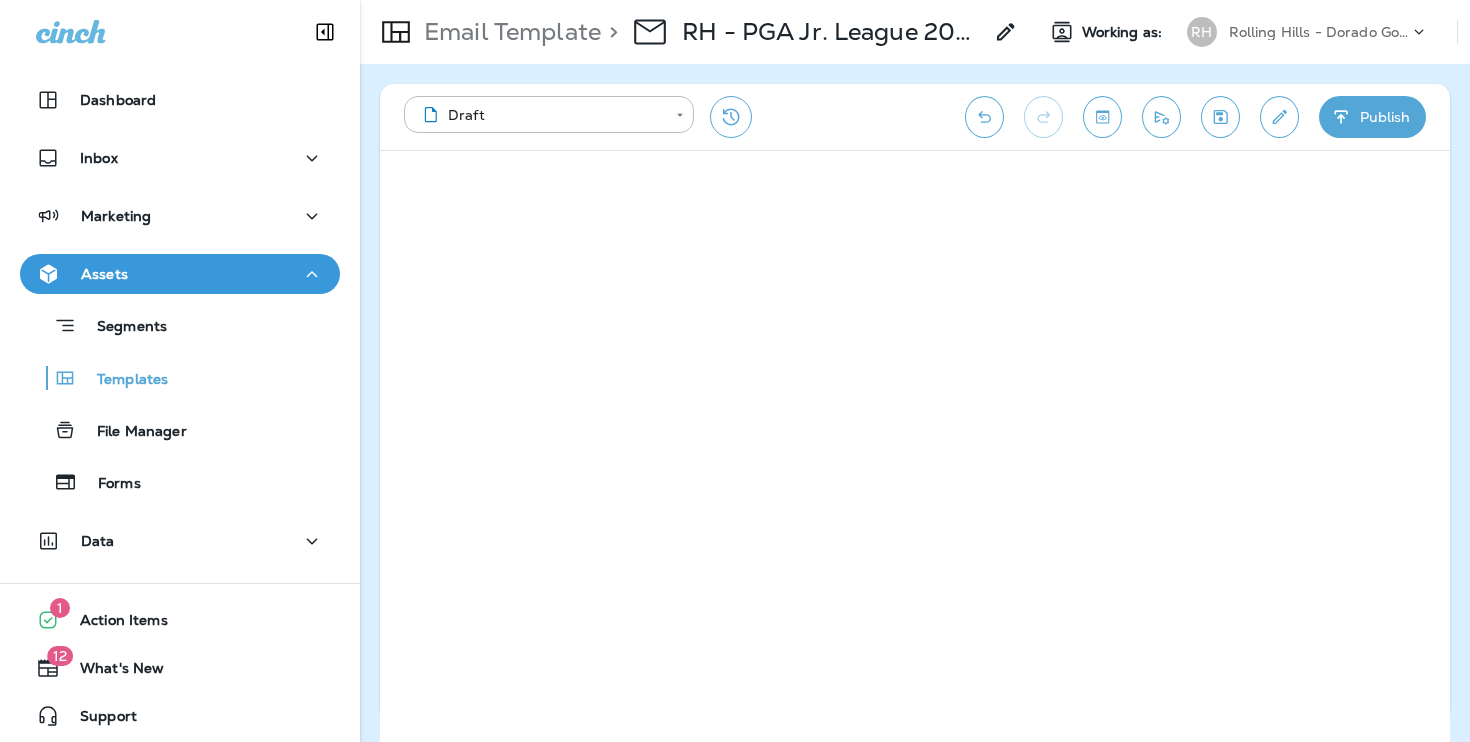 click at bounding box center [1341, 117] 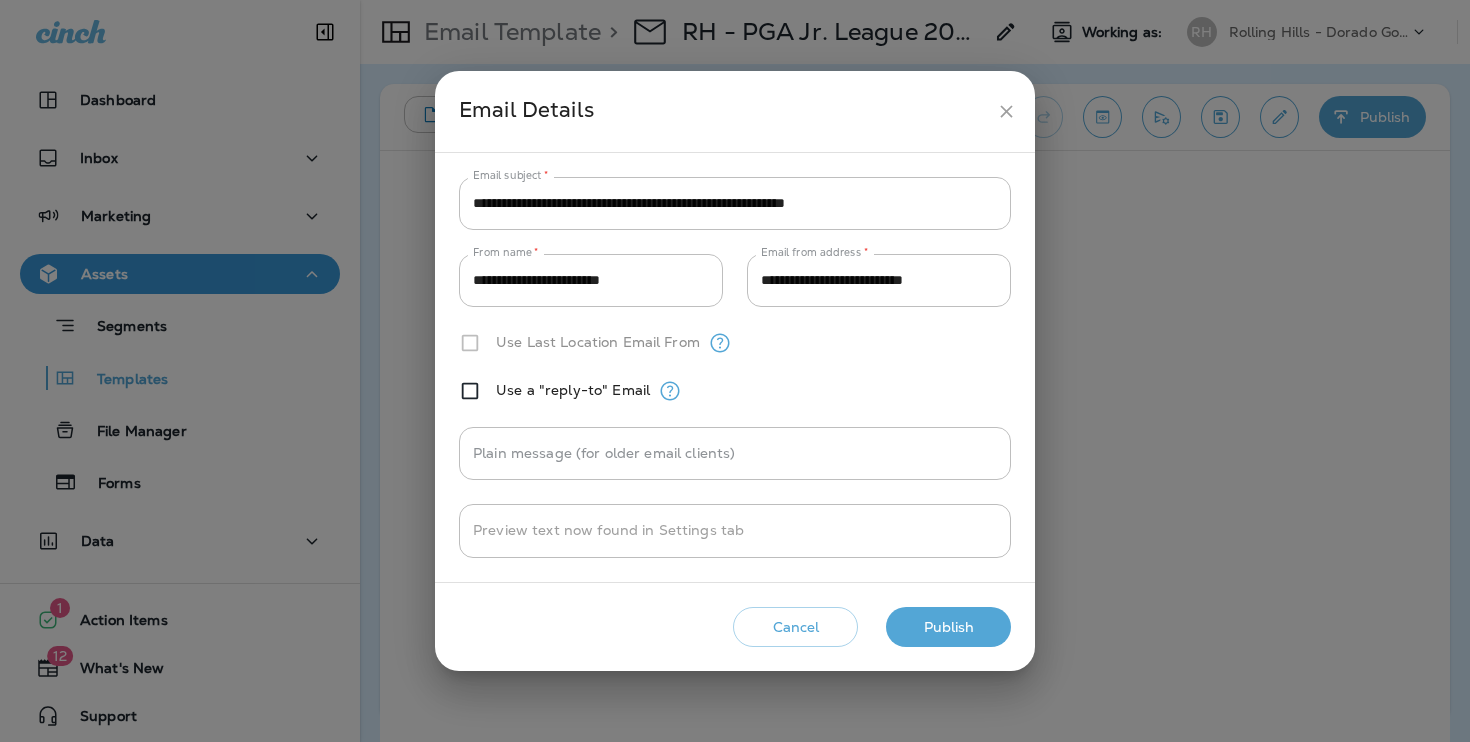 click on "Publish" at bounding box center [948, 627] 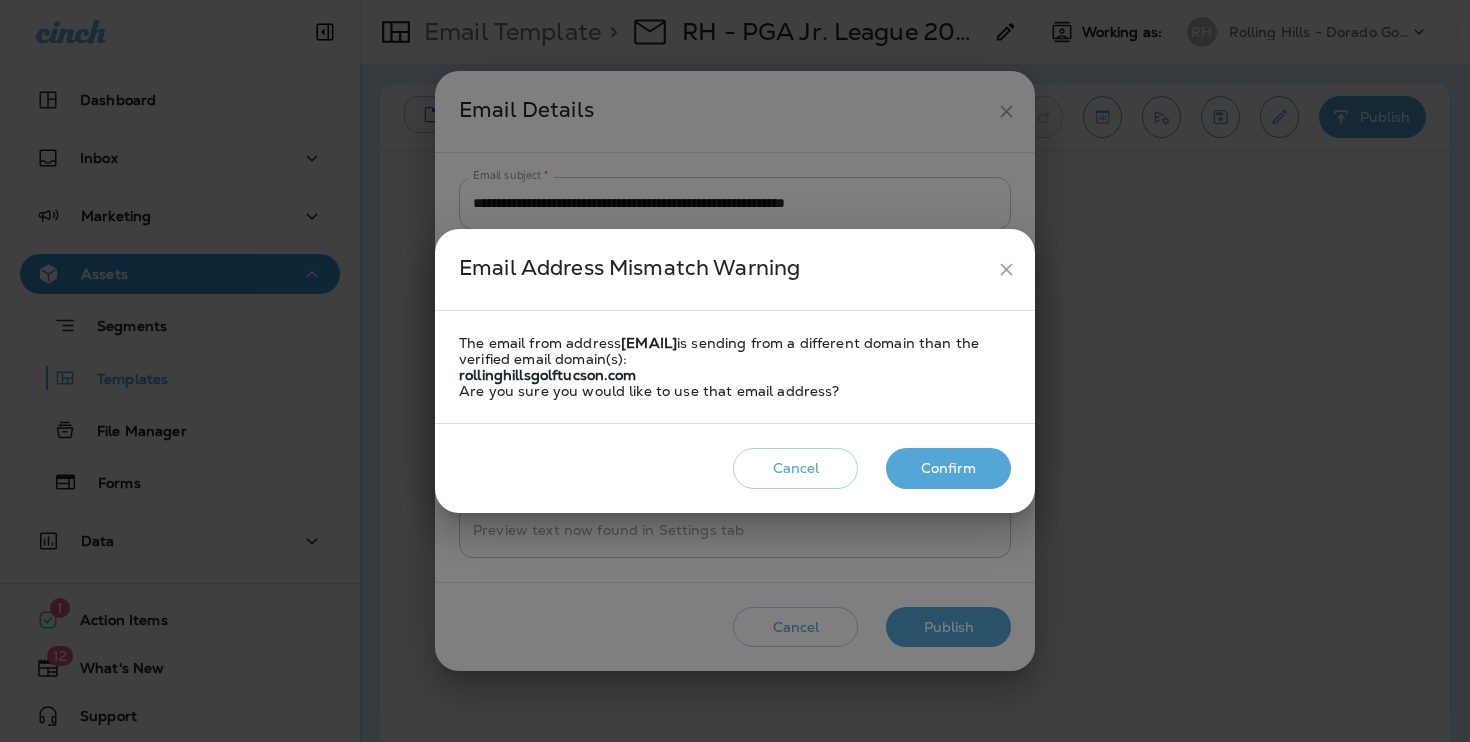 click on "Confirm" at bounding box center [948, 627] 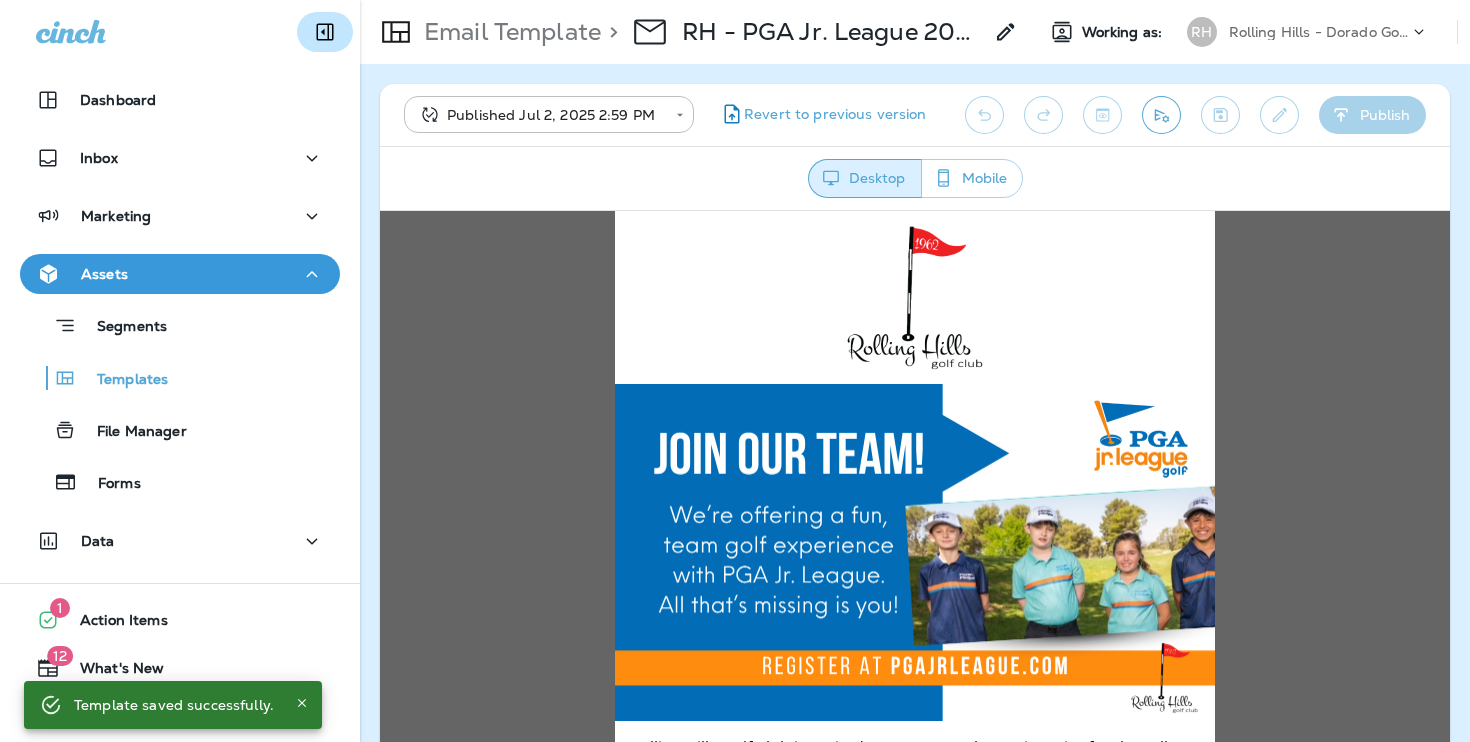 scroll, scrollTop: 0, scrollLeft: 0, axis: both 